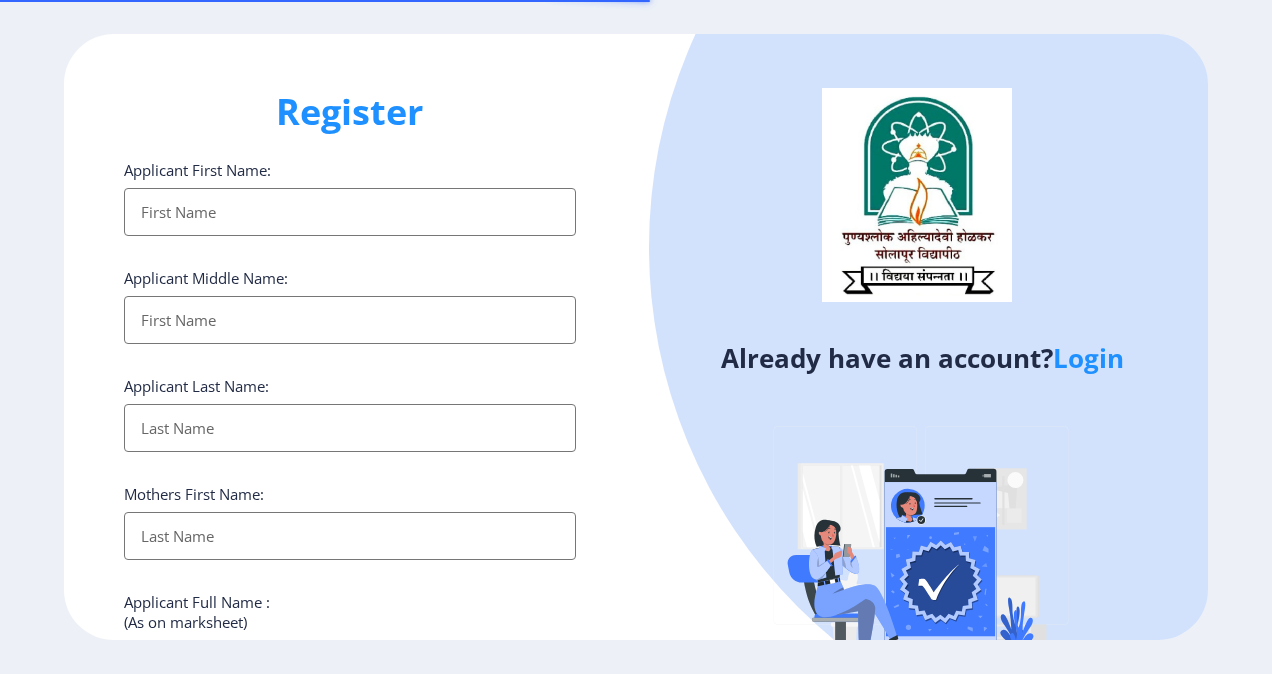 select 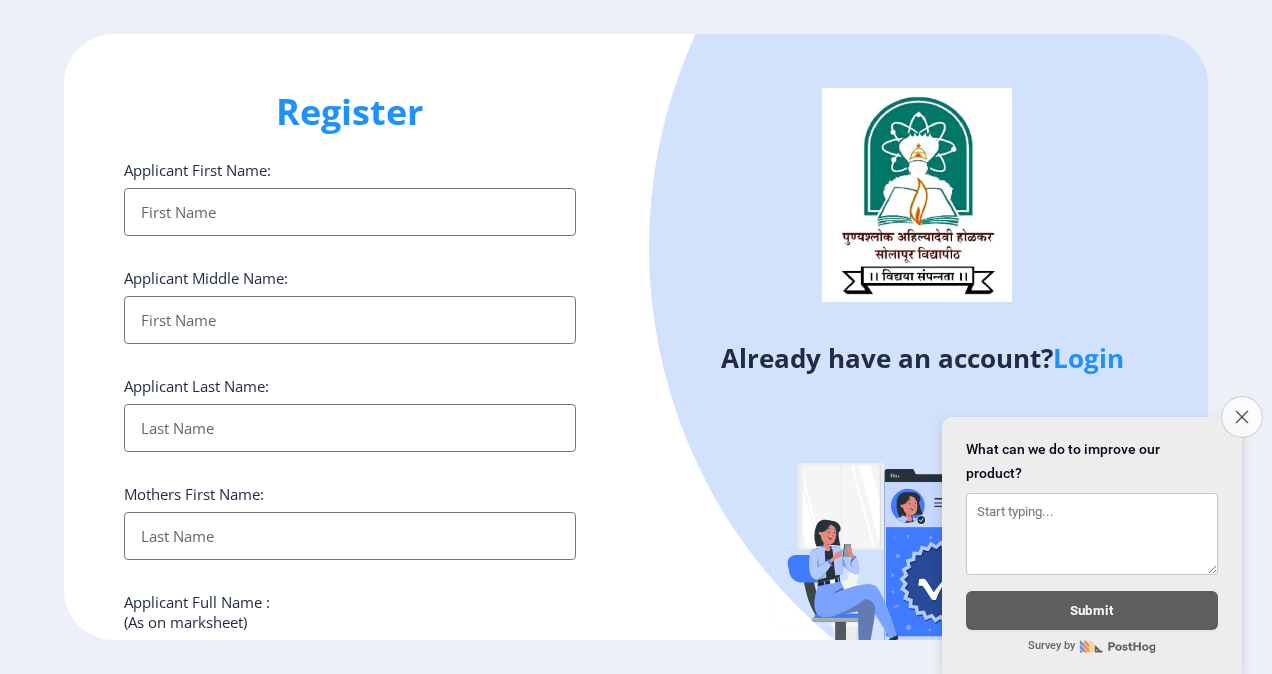 click 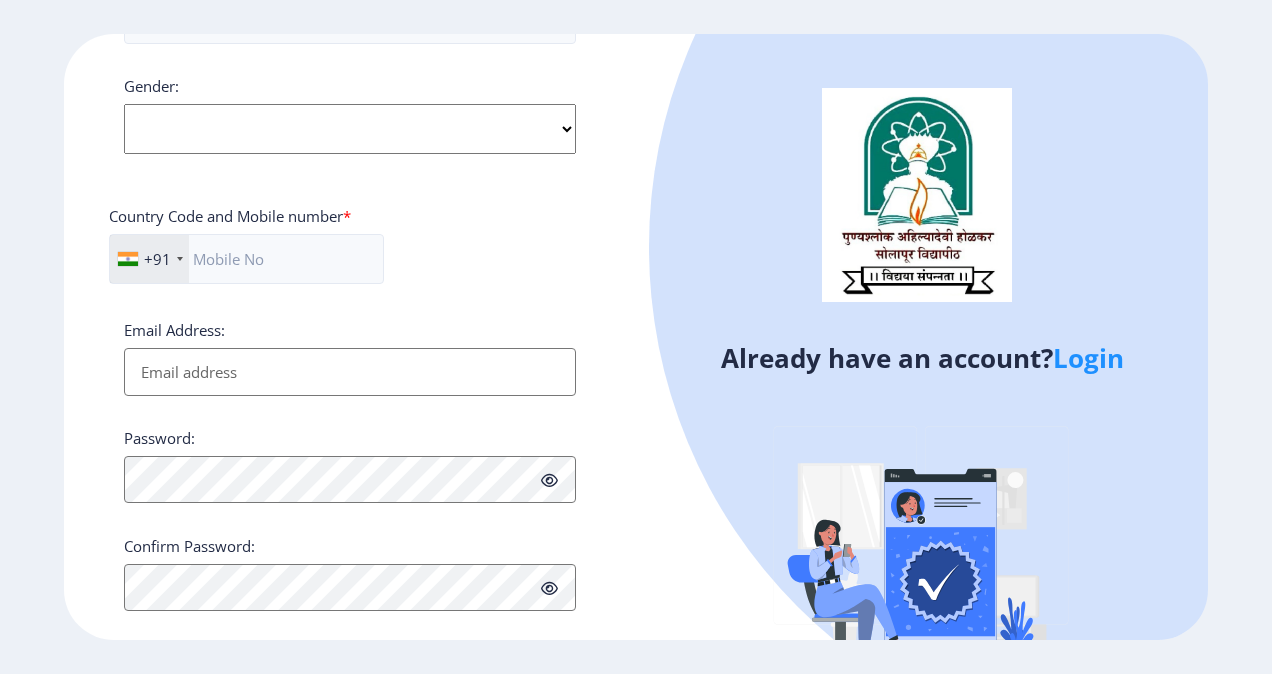 scroll, scrollTop: 780, scrollLeft: 0, axis: vertical 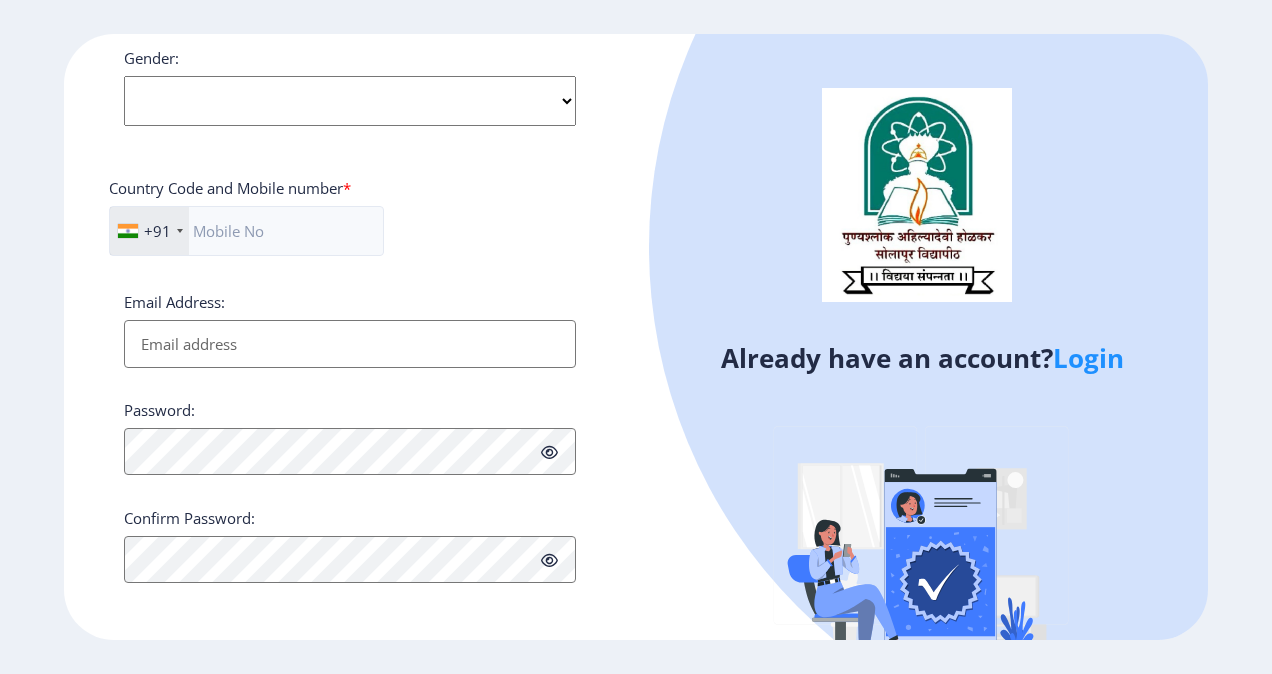 click 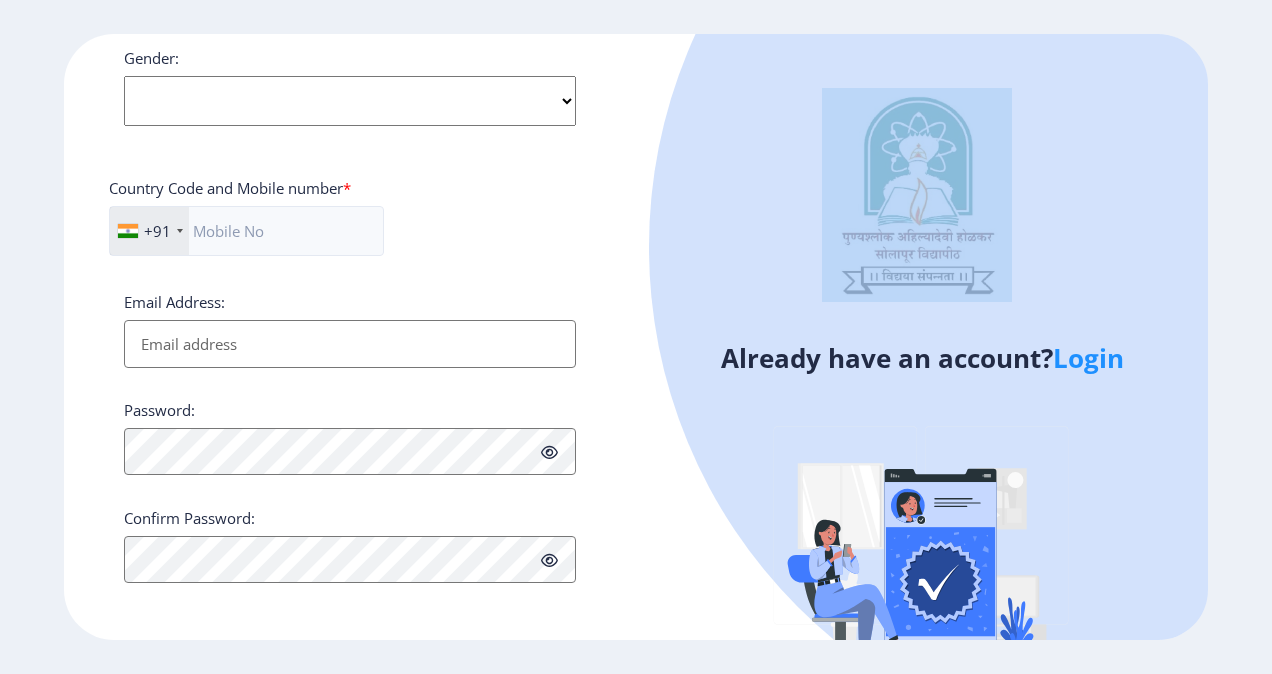 click 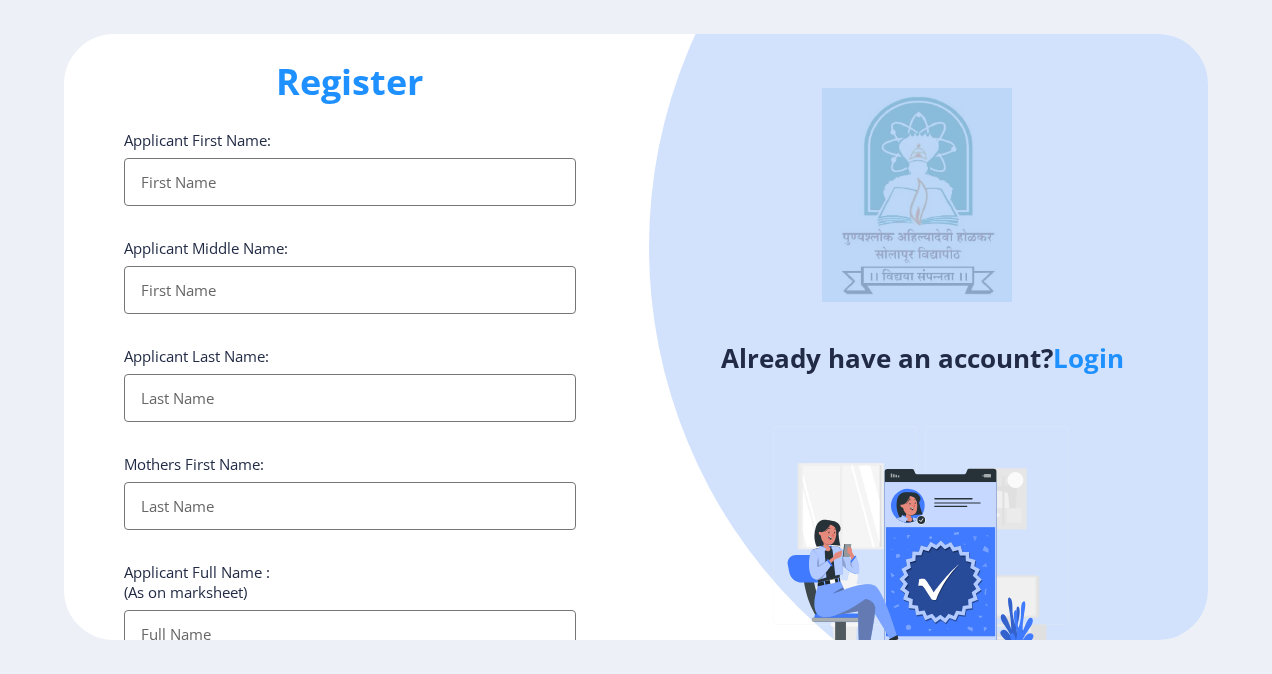 scroll, scrollTop: 0, scrollLeft: 0, axis: both 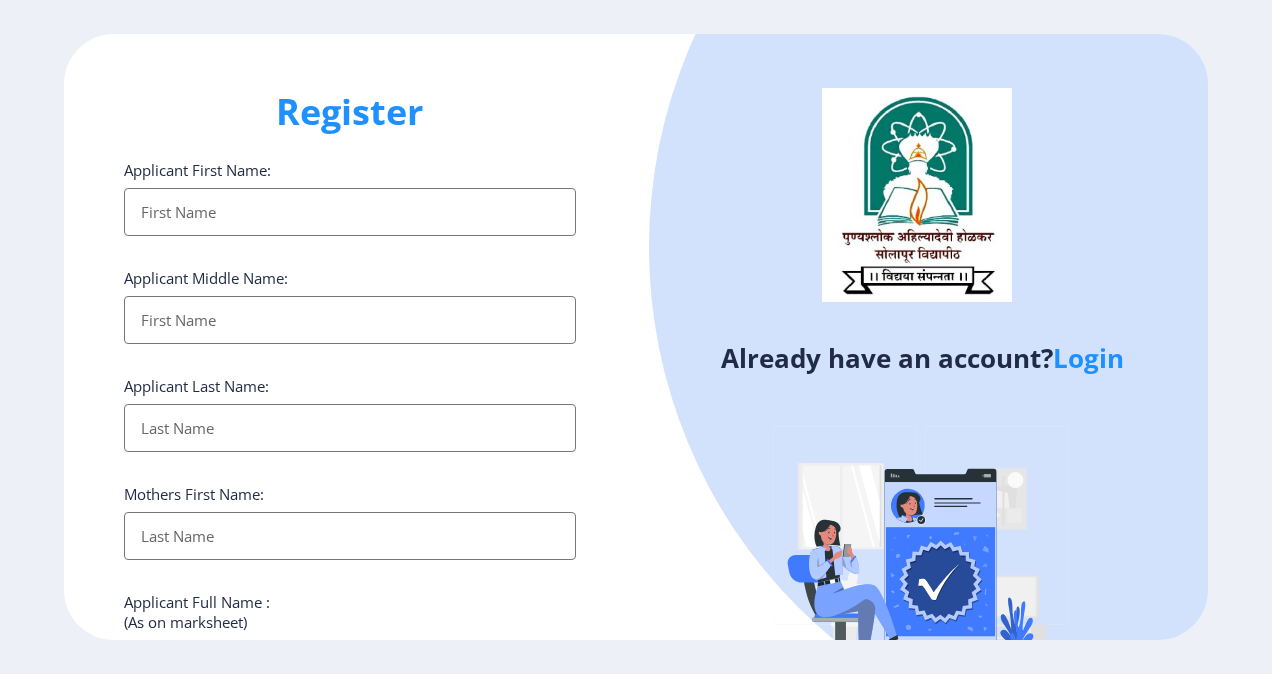 click on "Applicant First Name:" at bounding box center [350, 212] 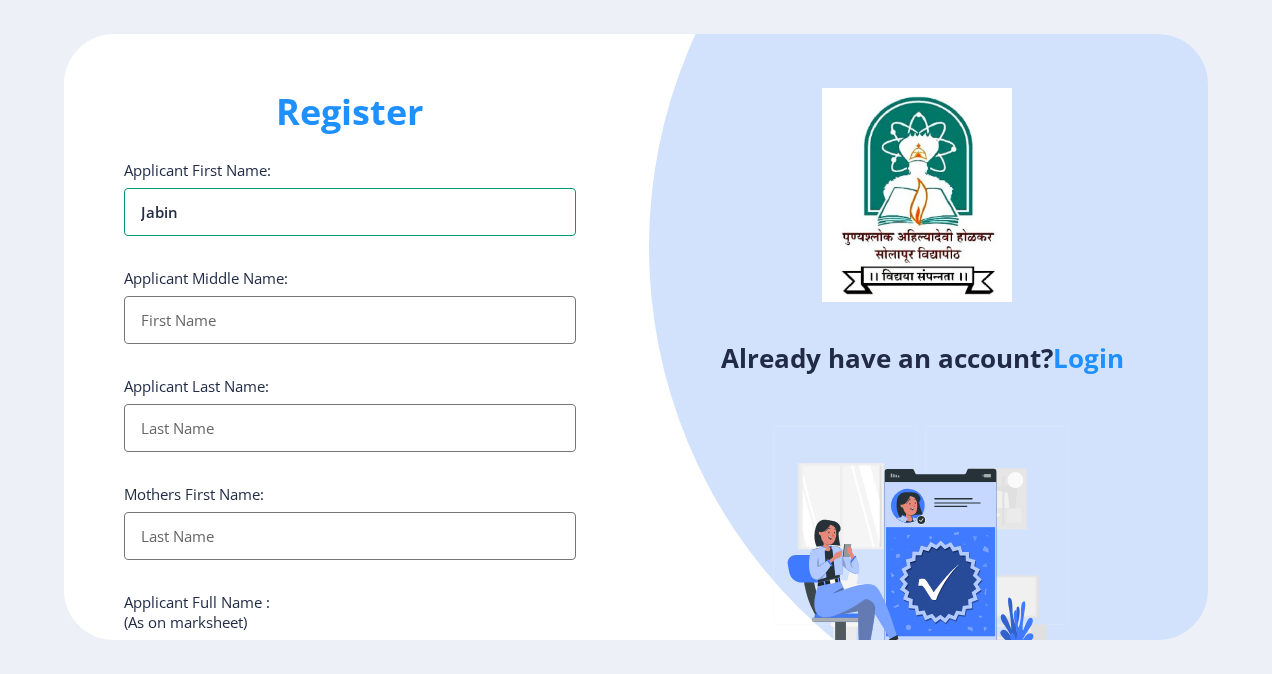 type on "jabin" 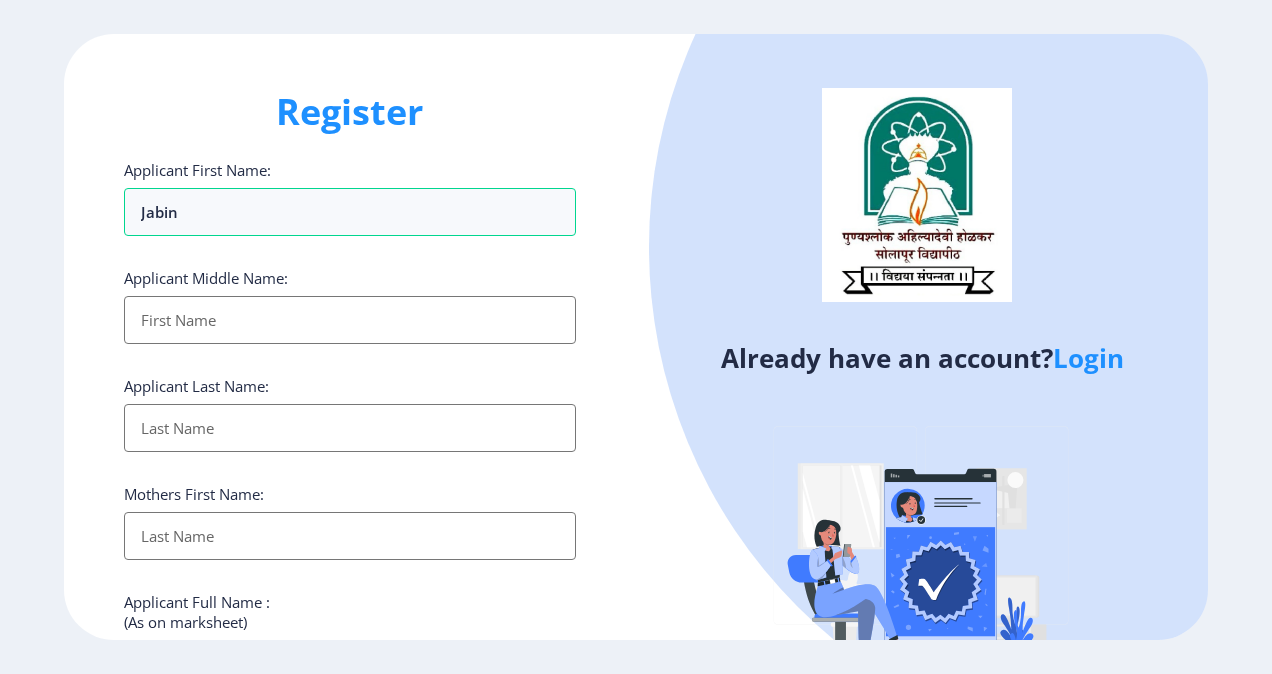 click on "Applicant First Name:" at bounding box center [350, 320] 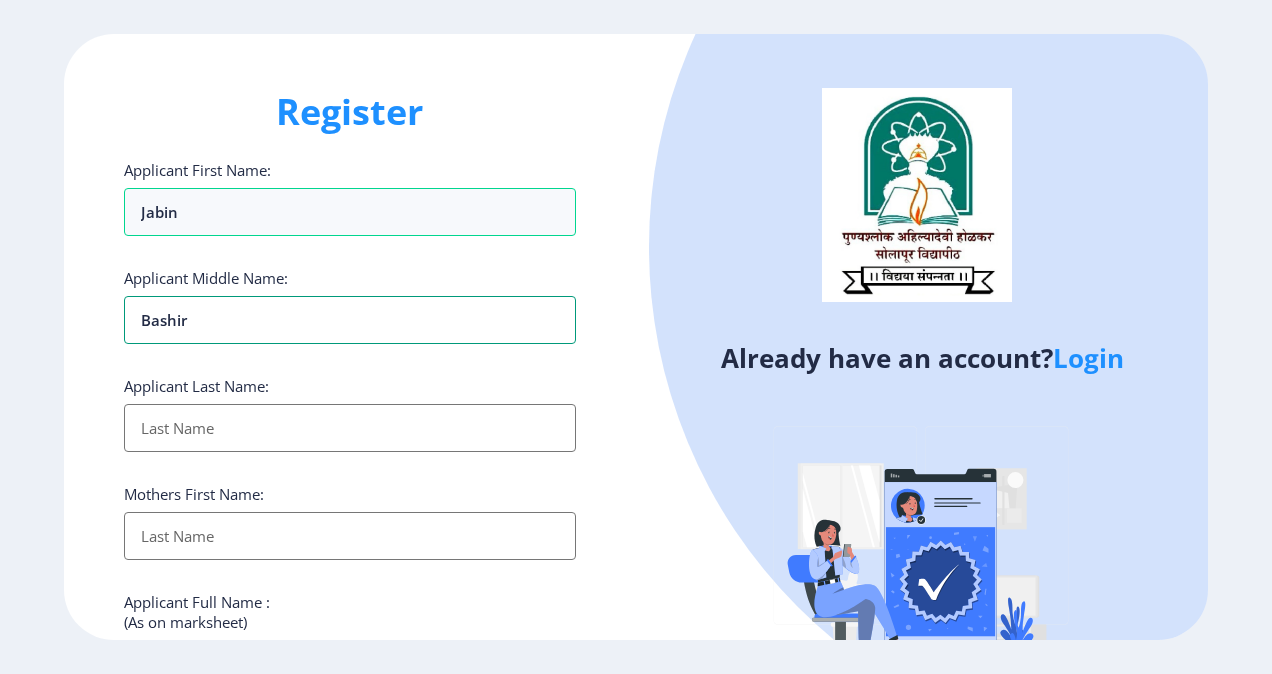 type on "bashir" 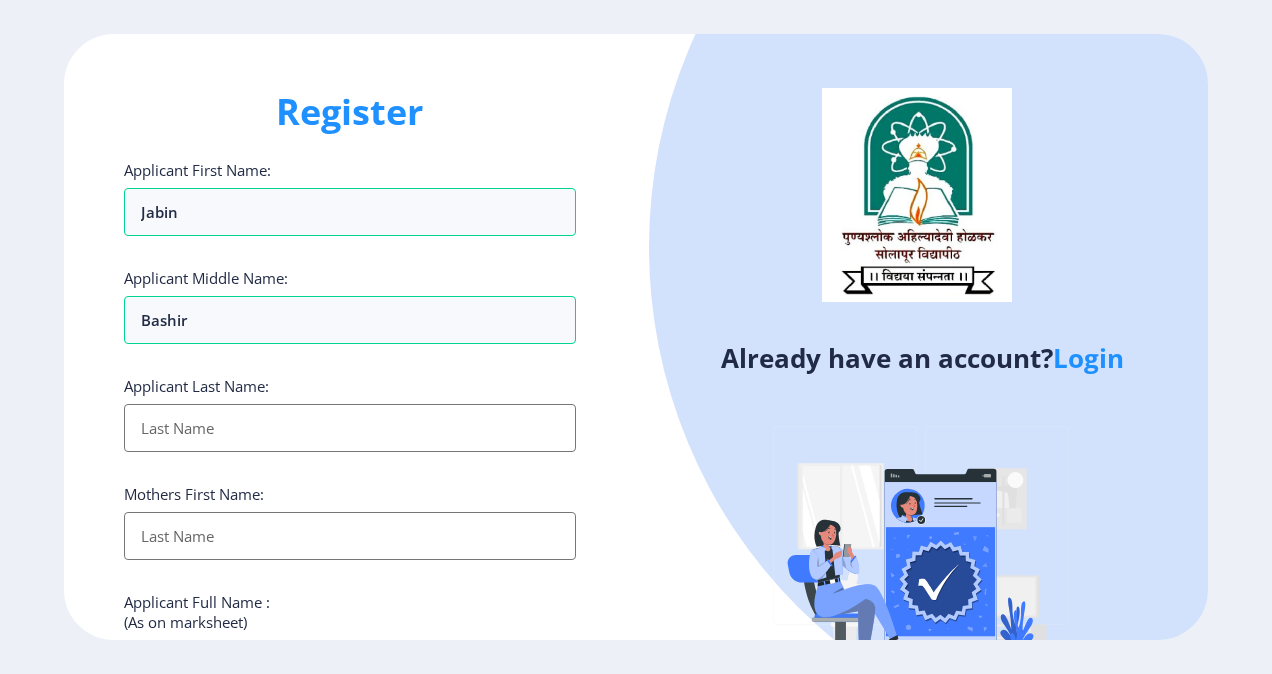 click on "Applicant First Name:" at bounding box center [350, 428] 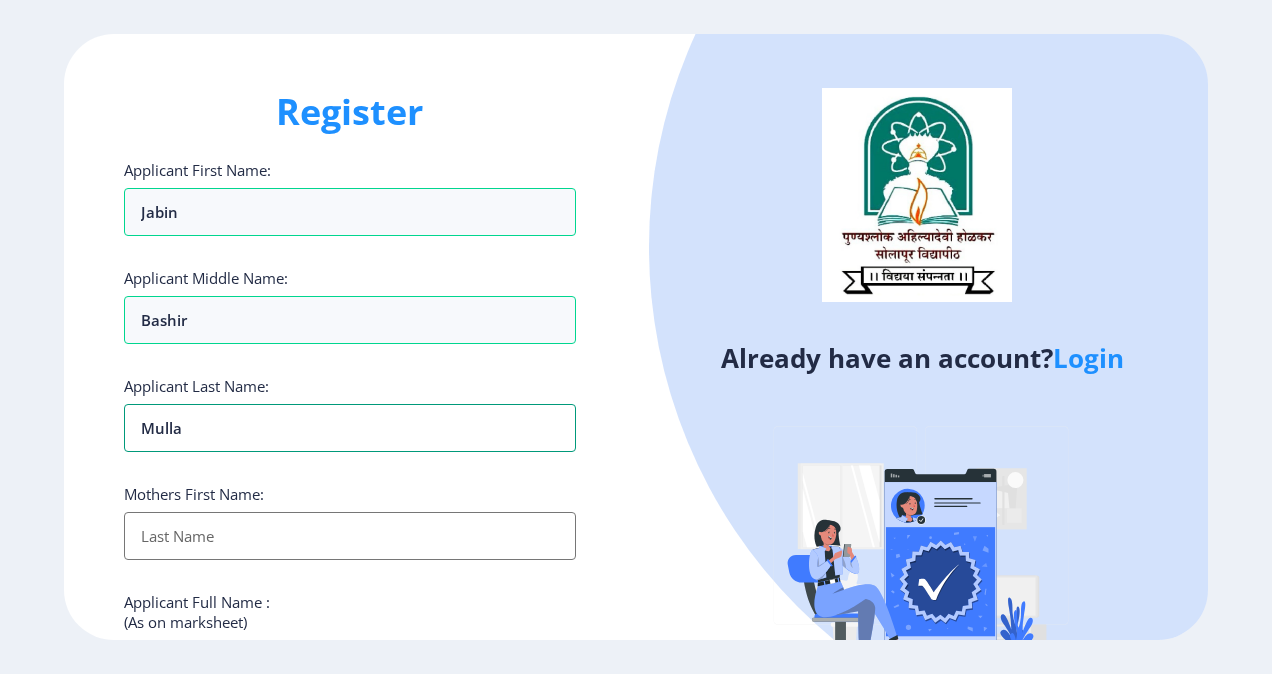 type on "mulla" 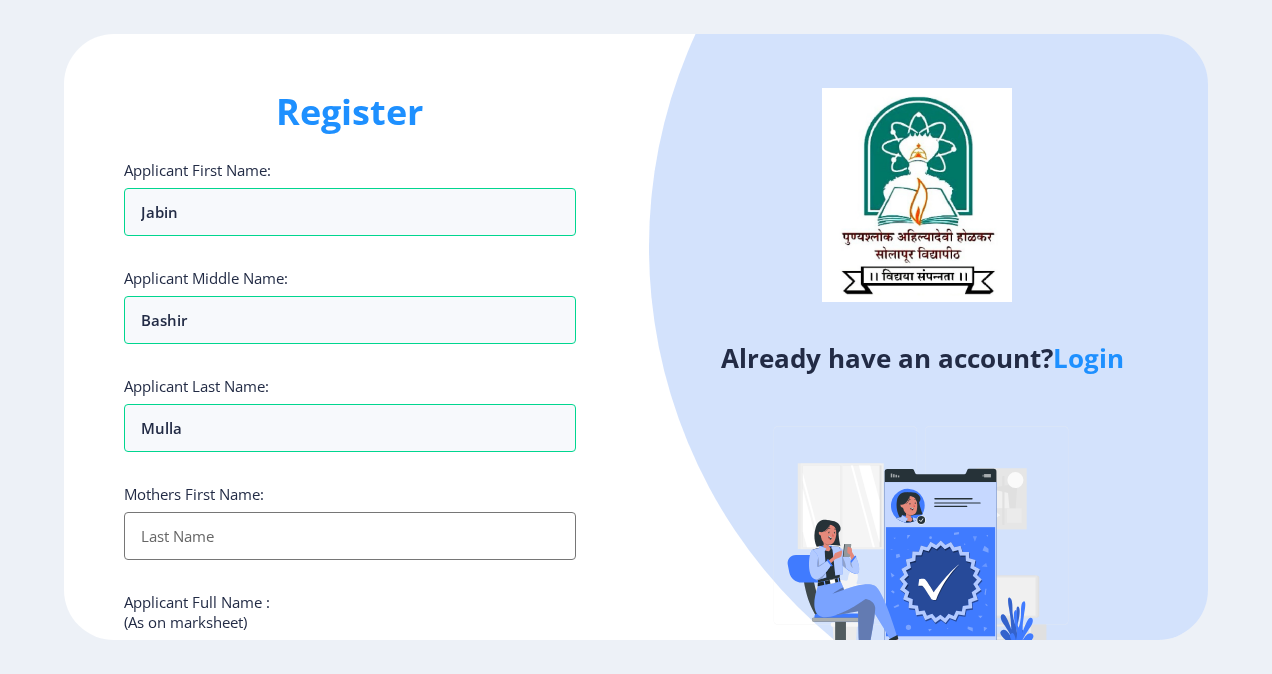 click on "Applicant First Name:" at bounding box center (350, 536) 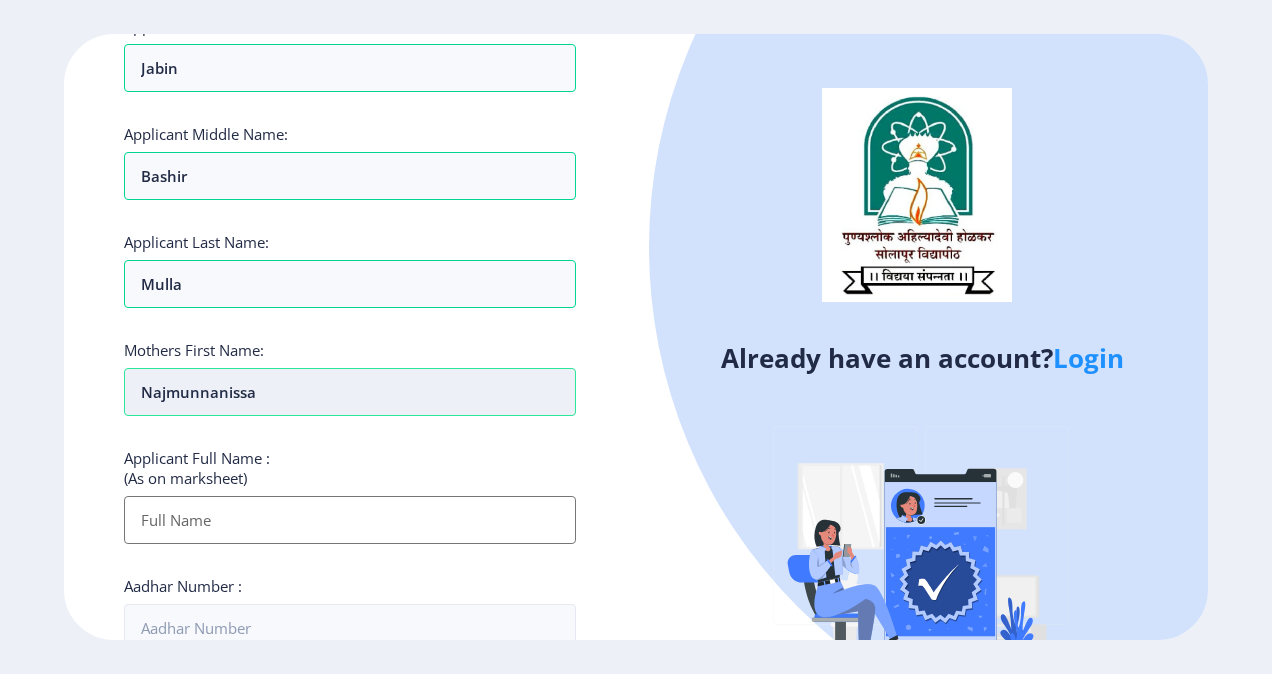 scroll, scrollTop: 146, scrollLeft: 0, axis: vertical 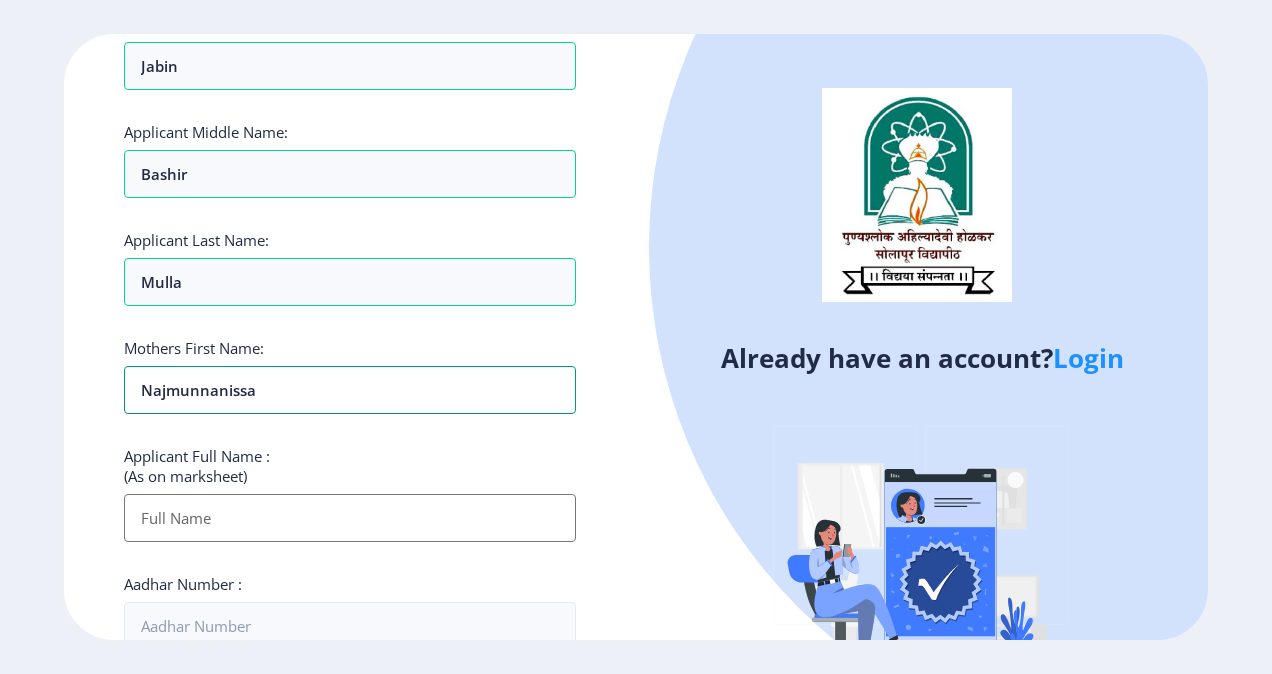 type on "najmunnanissa" 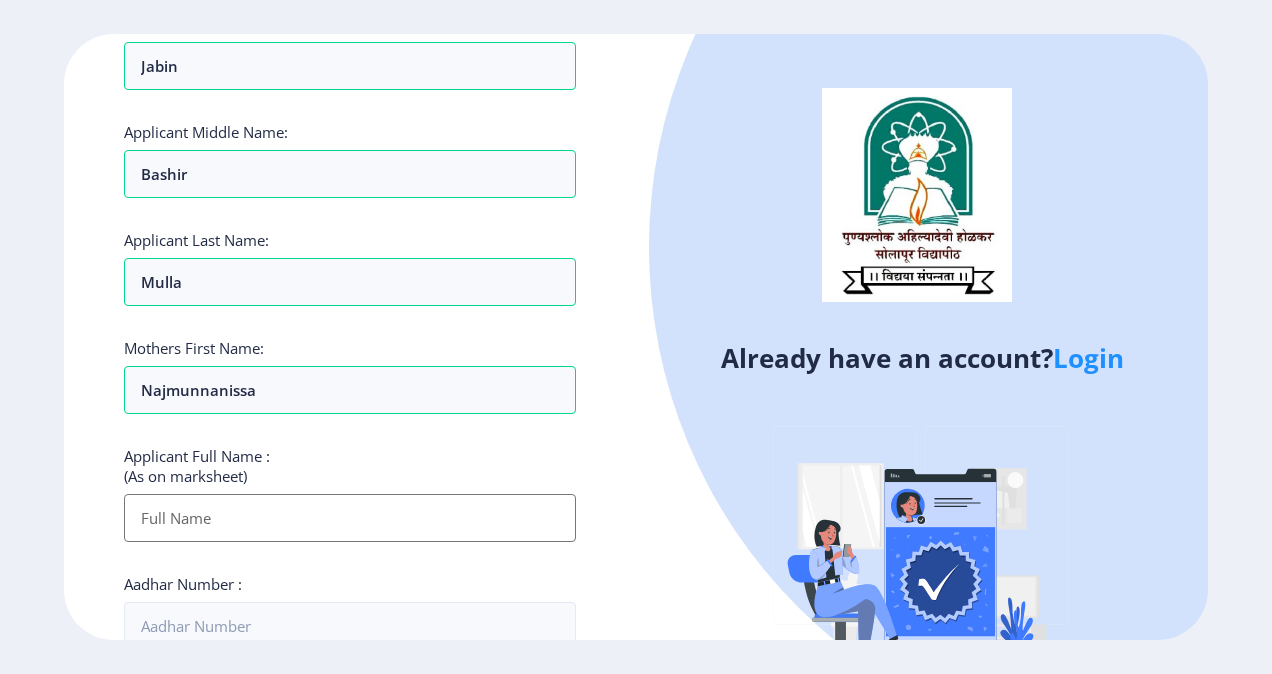 click on "Applicant First Name:" at bounding box center [350, 518] 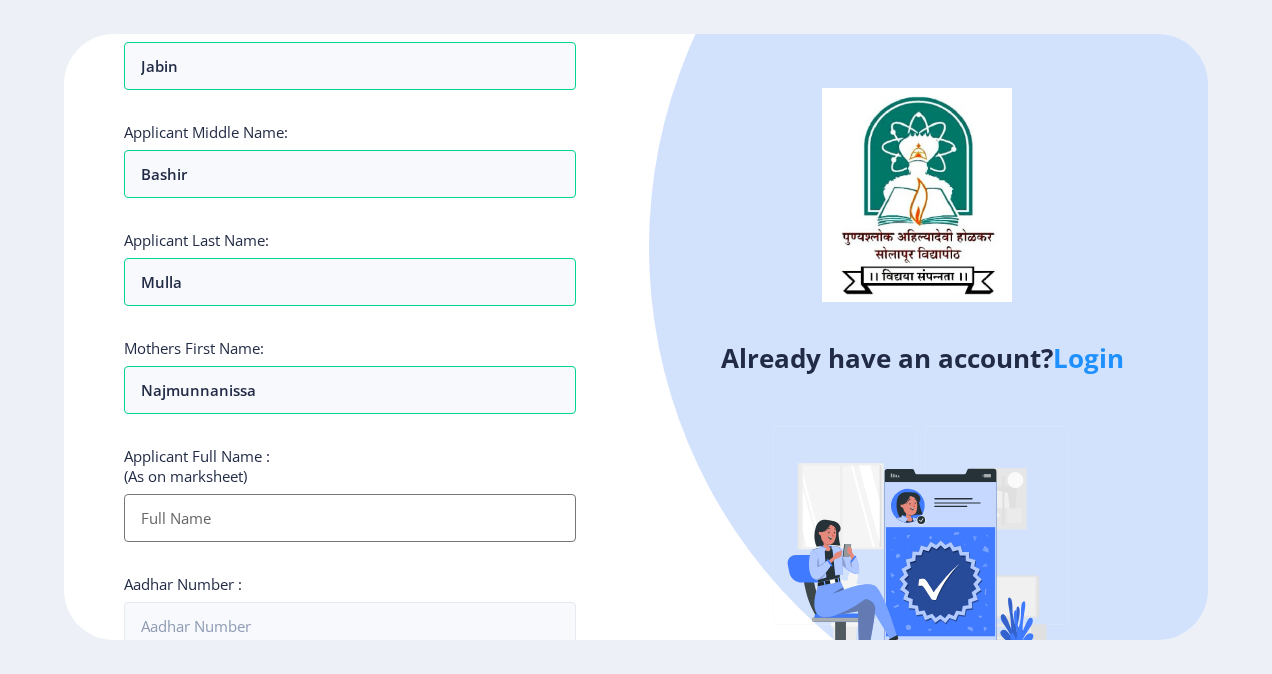 click on "Register Applicant First Name: [PERSON_NAME] Applicant Middle Name: [PERSON_NAME] Applicant Last Name: mulla Mothers First Name: najmunnanissa Applicant Full Name : (As on marksheet) Aadhar Number :  Gender: Select Gender [DEMOGRAPHIC_DATA] [DEMOGRAPHIC_DATA] Other  Country Code and Mobile number  *  +91 [GEOGRAPHIC_DATA] ([GEOGRAPHIC_DATA]) +91 [GEOGRAPHIC_DATA] (‫[GEOGRAPHIC_DATA]‬‎) +93 [GEOGRAPHIC_DATA] ([GEOGRAPHIC_DATA]) +355 [GEOGRAPHIC_DATA] (‫[GEOGRAPHIC_DATA]‬‎) +213 [US_STATE] +1 [GEOGRAPHIC_DATA] +376 [GEOGRAPHIC_DATA] +244 [GEOGRAPHIC_DATA] +1 [GEOGRAPHIC_DATA] +1 [GEOGRAPHIC_DATA] +54 [GEOGRAPHIC_DATA] ([GEOGRAPHIC_DATA]) +374 [GEOGRAPHIC_DATA] +297 [GEOGRAPHIC_DATA] +61 [GEOGRAPHIC_DATA] ([GEOGRAPHIC_DATA]) +43 [GEOGRAPHIC_DATA] ([GEOGRAPHIC_DATA]) +994 [GEOGRAPHIC_DATA] +1 [GEOGRAPHIC_DATA] ([GEOGRAPHIC_DATA][GEOGRAPHIC_DATA]‬‎) +973 [GEOGRAPHIC_DATA] ([GEOGRAPHIC_DATA]) +880 [GEOGRAPHIC_DATA] +1 [GEOGRAPHIC_DATA] ([GEOGRAPHIC_DATA]) +375 [GEOGRAPHIC_DATA] ([GEOGRAPHIC_DATA]) +32 [GEOGRAPHIC_DATA] +501 [GEOGRAPHIC_DATA] ([GEOGRAPHIC_DATA]) +229 [GEOGRAPHIC_DATA] +1 [GEOGRAPHIC_DATA] (འབྲུག) +975 [GEOGRAPHIC_DATA] +591 [GEOGRAPHIC_DATA] ([GEOGRAPHIC_DATA]) +387 [GEOGRAPHIC_DATA] +267 [GEOGRAPHIC_DATA] ([GEOGRAPHIC_DATA]) +55 [GEOGRAPHIC_DATA] +246 [GEOGRAPHIC_DATA] +1 [GEOGRAPHIC_DATA] +673" 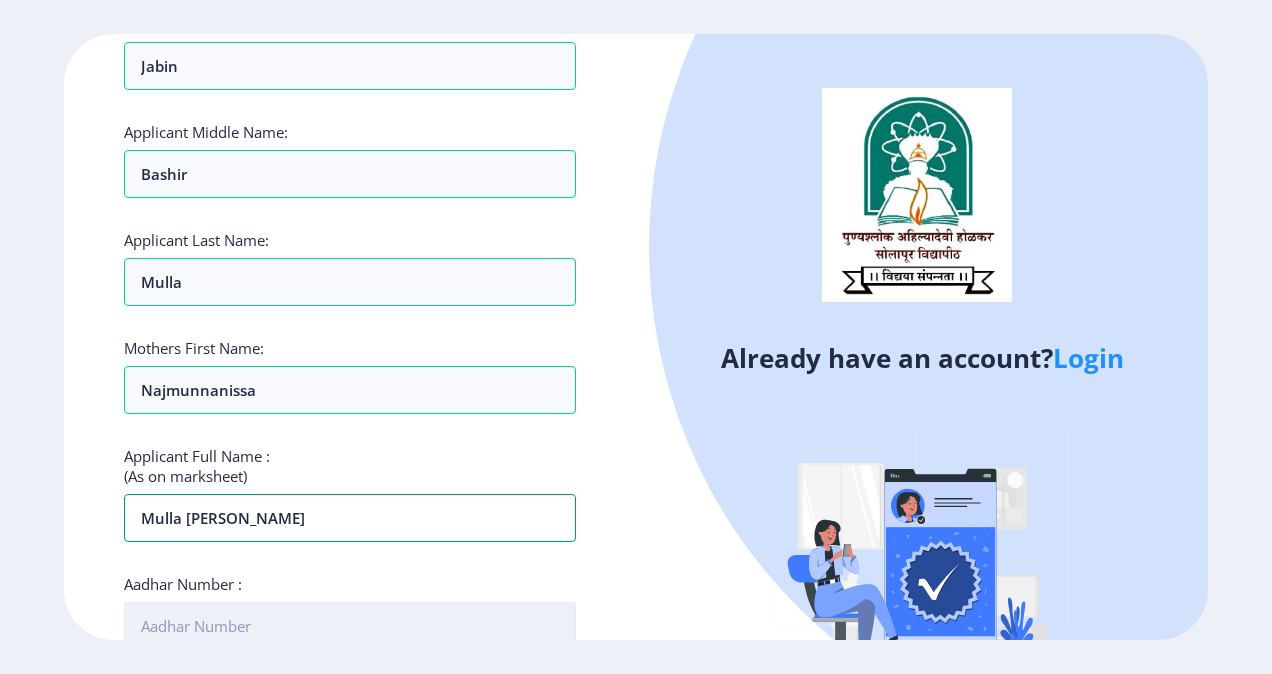 type on "mulla [PERSON_NAME]" 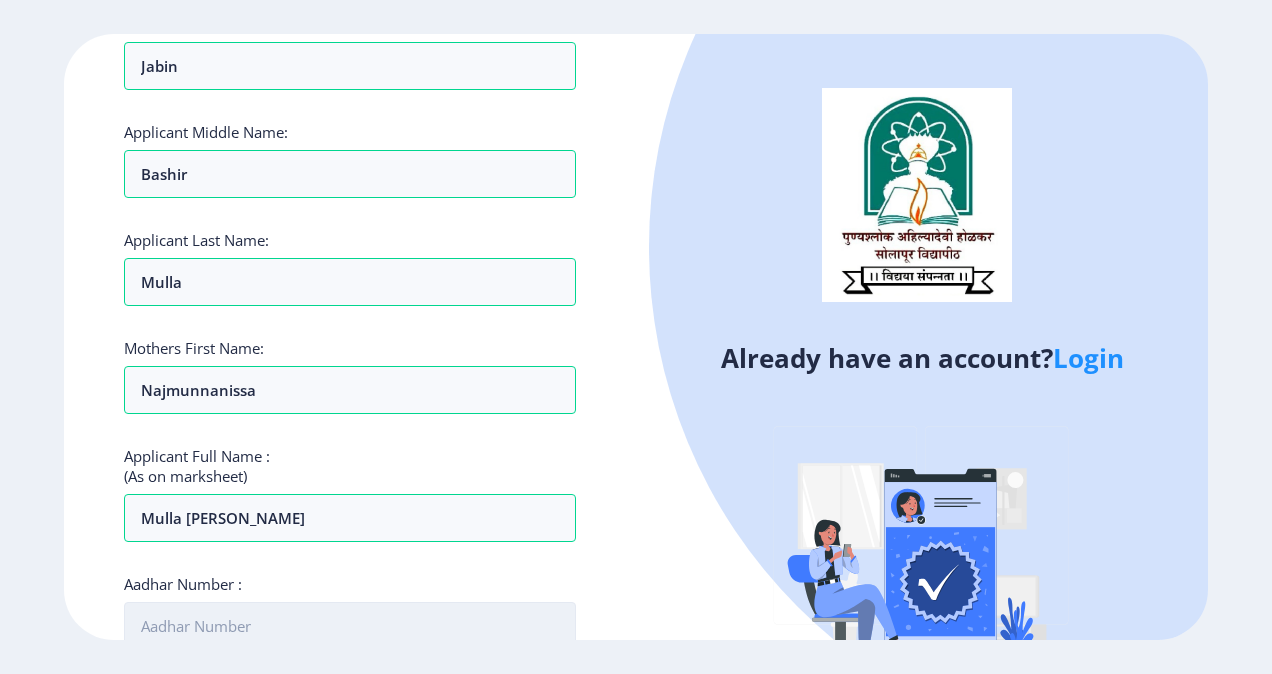 click on "Aadhar Number :" at bounding box center [350, 626] 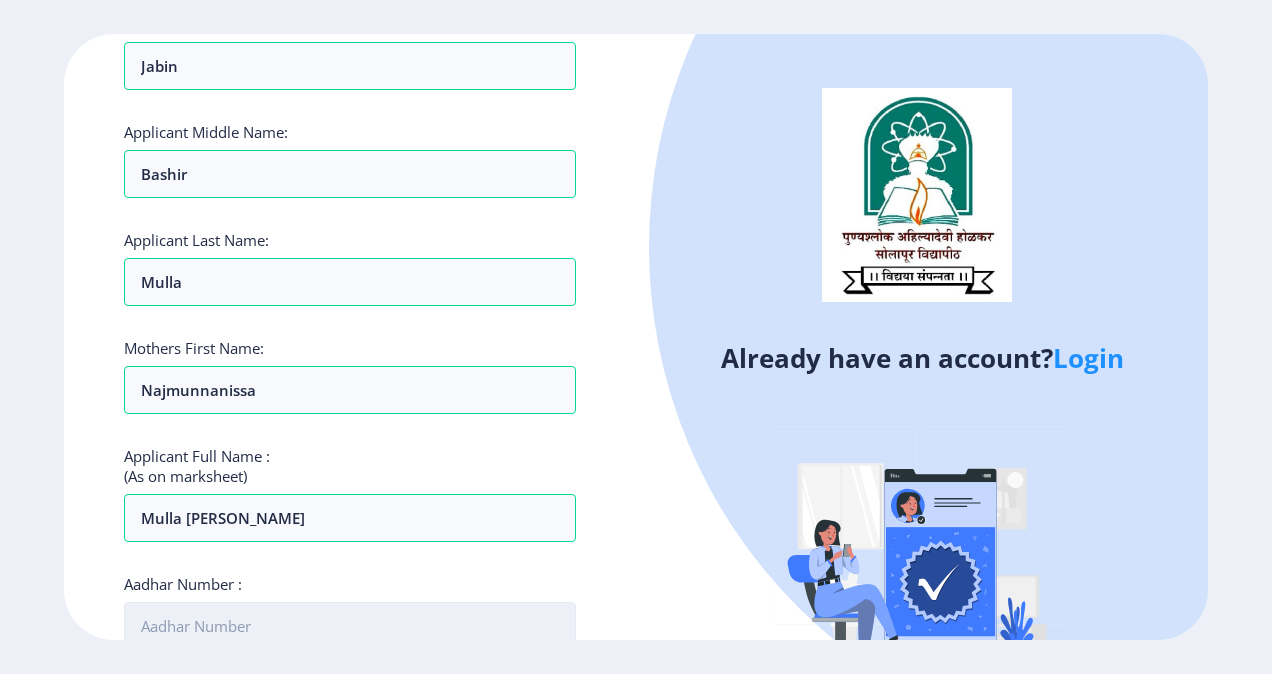 click on "Aadhar Number :" at bounding box center [350, 626] 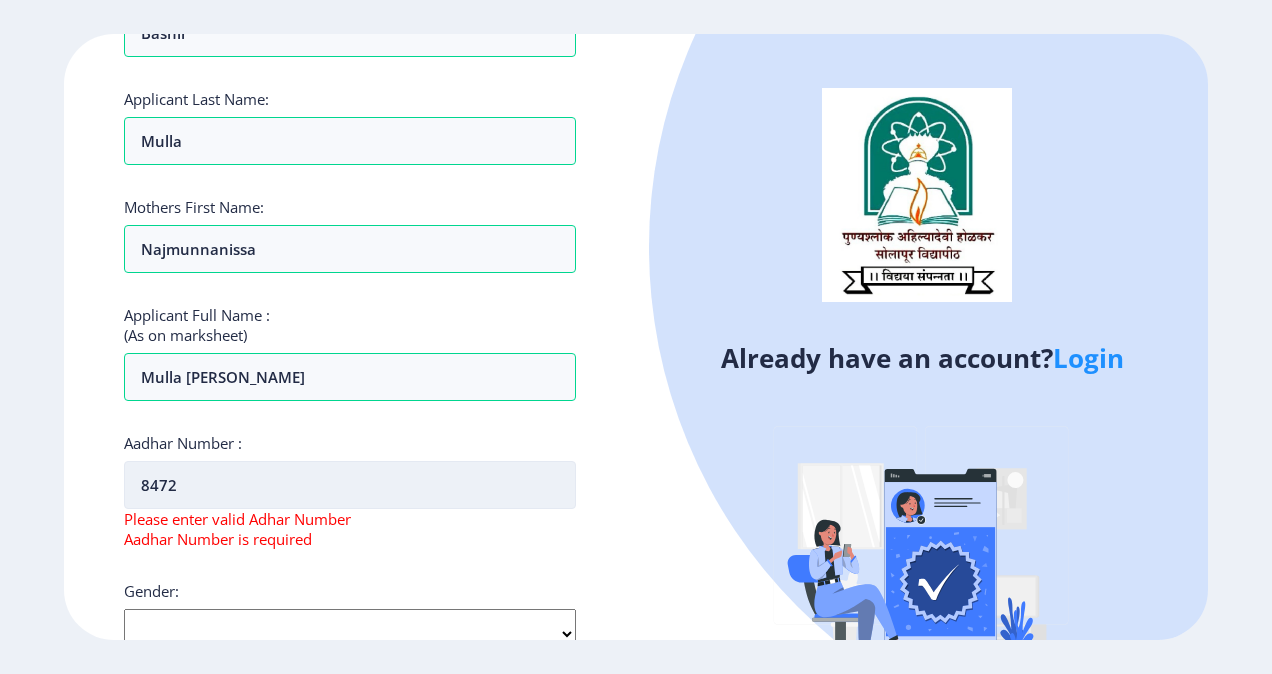 scroll, scrollTop: 288, scrollLeft: 0, axis: vertical 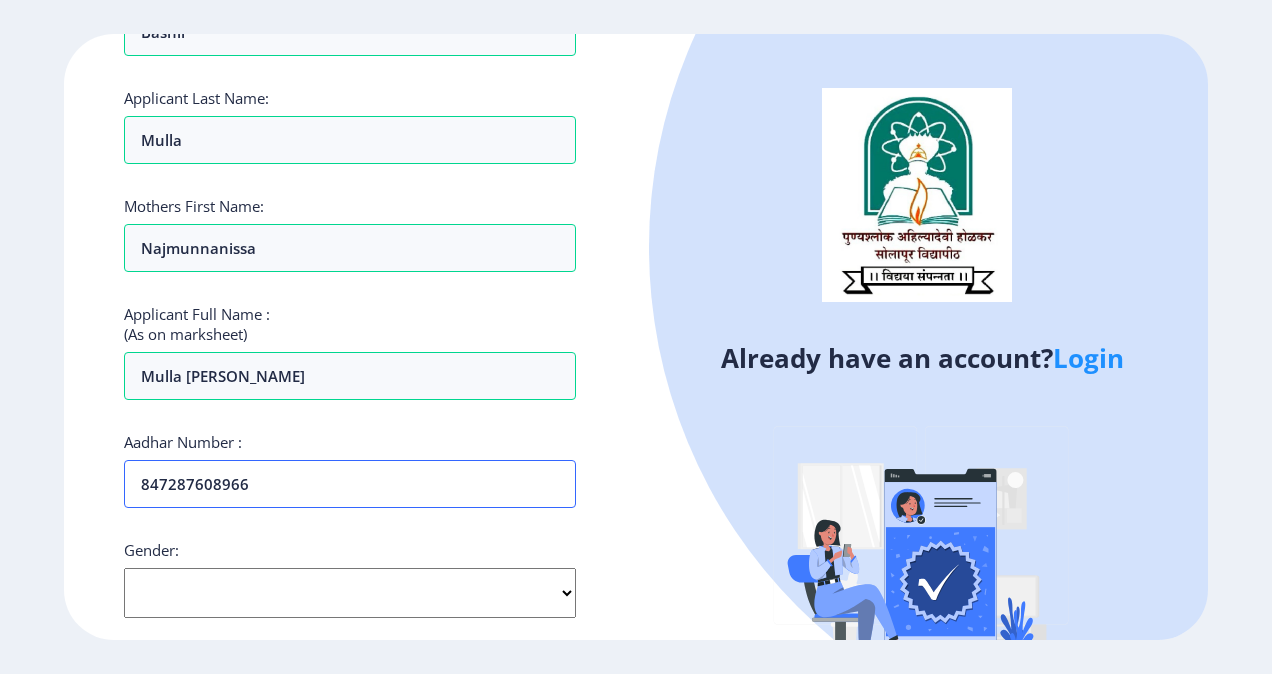 type on "847287608966" 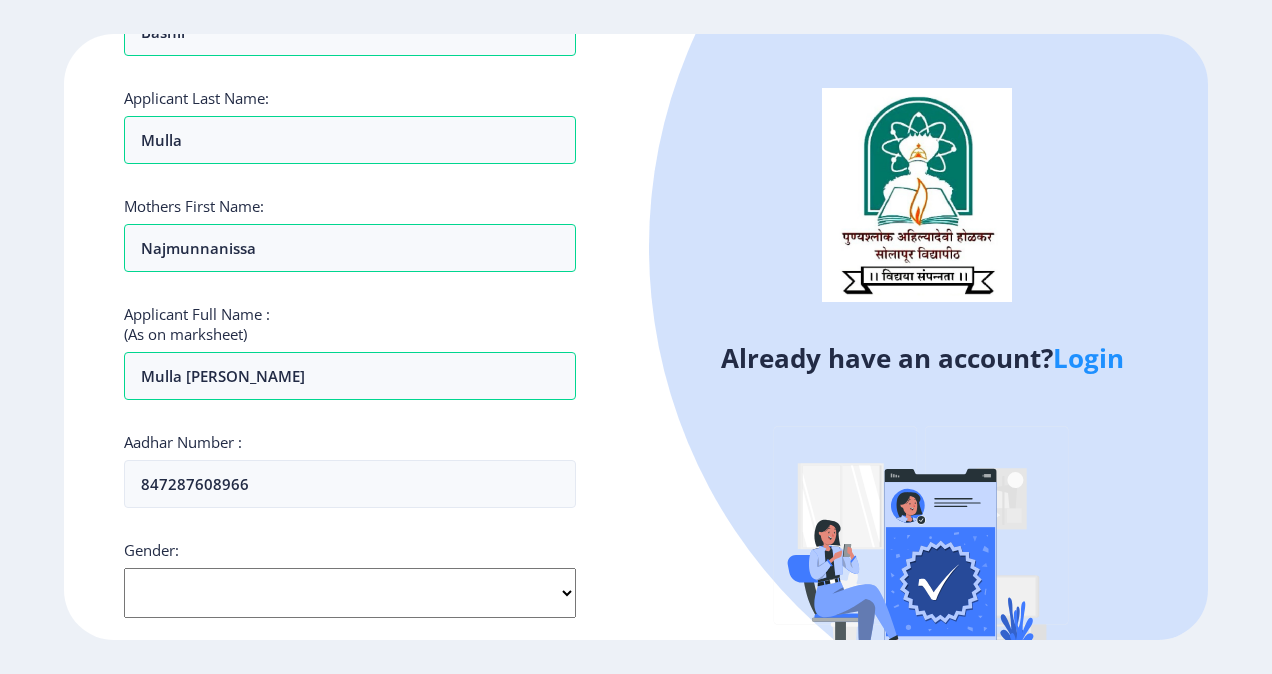 click on "Select Gender [DEMOGRAPHIC_DATA] [DEMOGRAPHIC_DATA] Other" 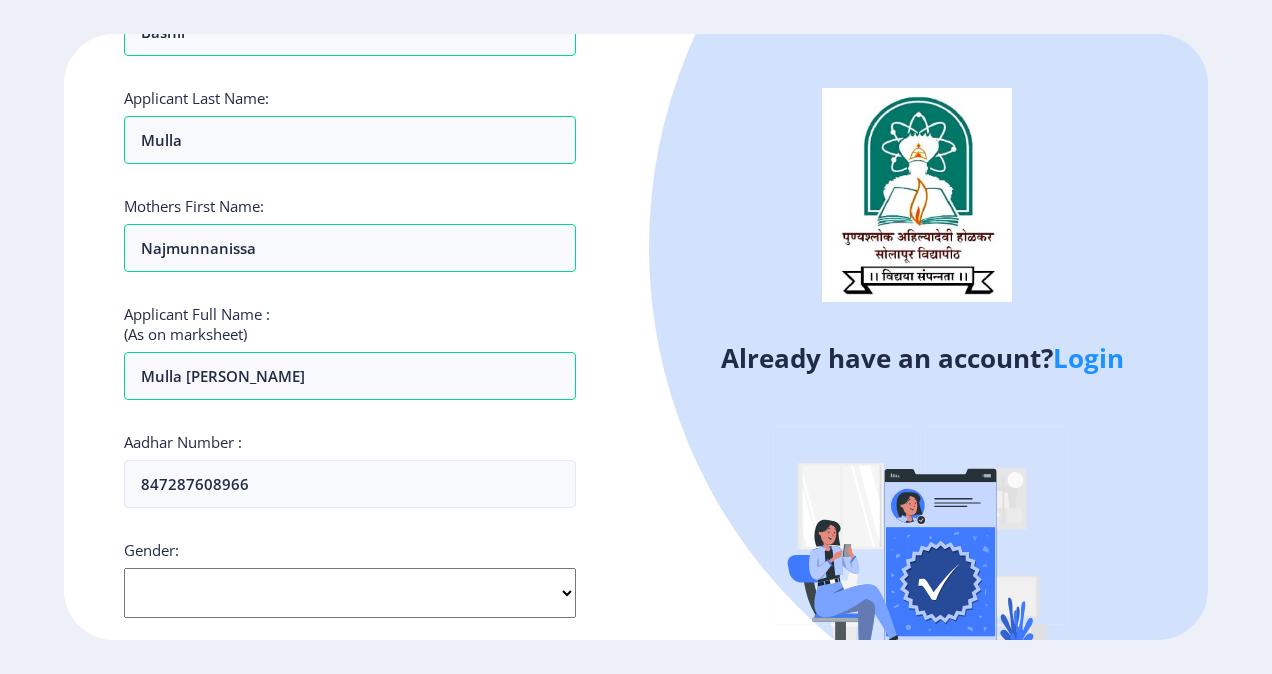 select on "[DEMOGRAPHIC_DATA]" 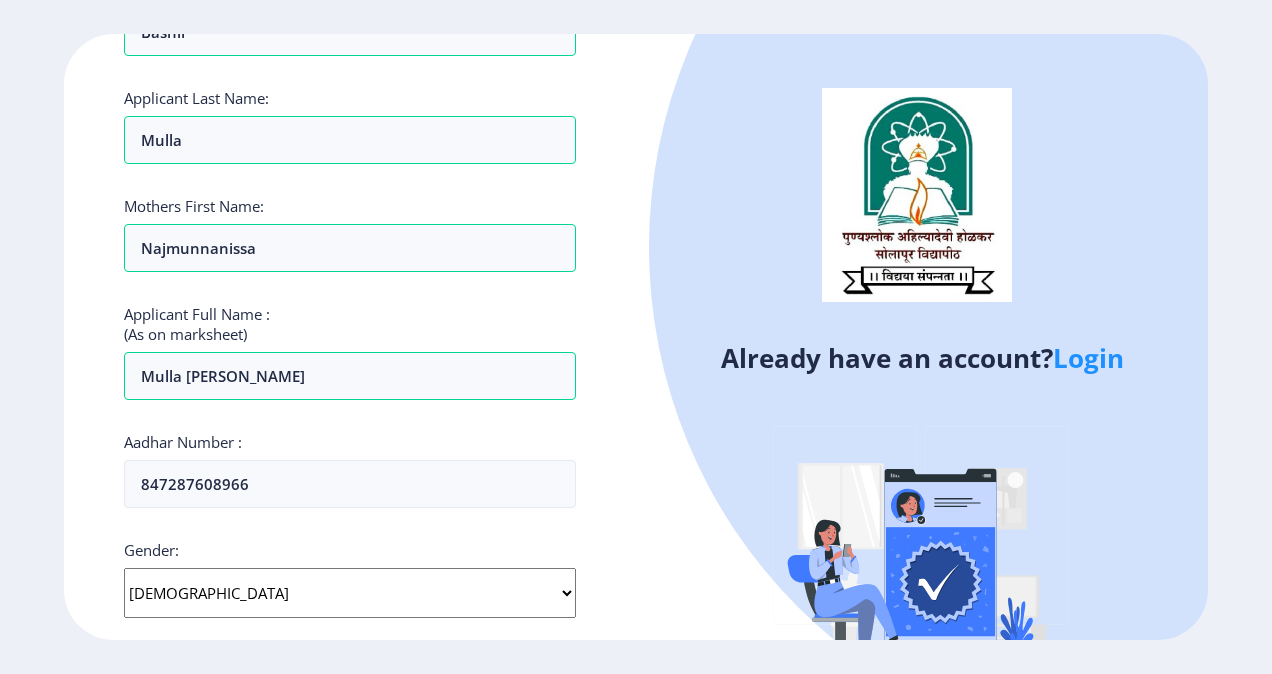 click on "Select Gender [DEMOGRAPHIC_DATA] [DEMOGRAPHIC_DATA] Other" 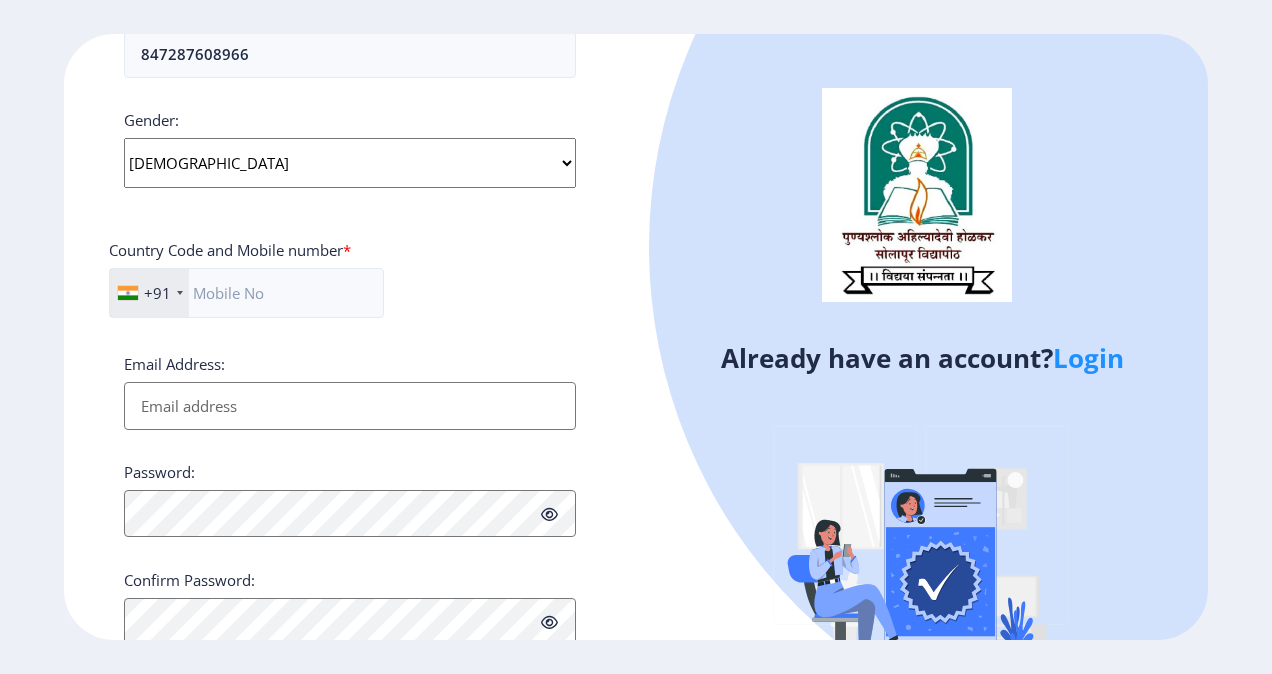 scroll, scrollTop: 764, scrollLeft: 0, axis: vertical 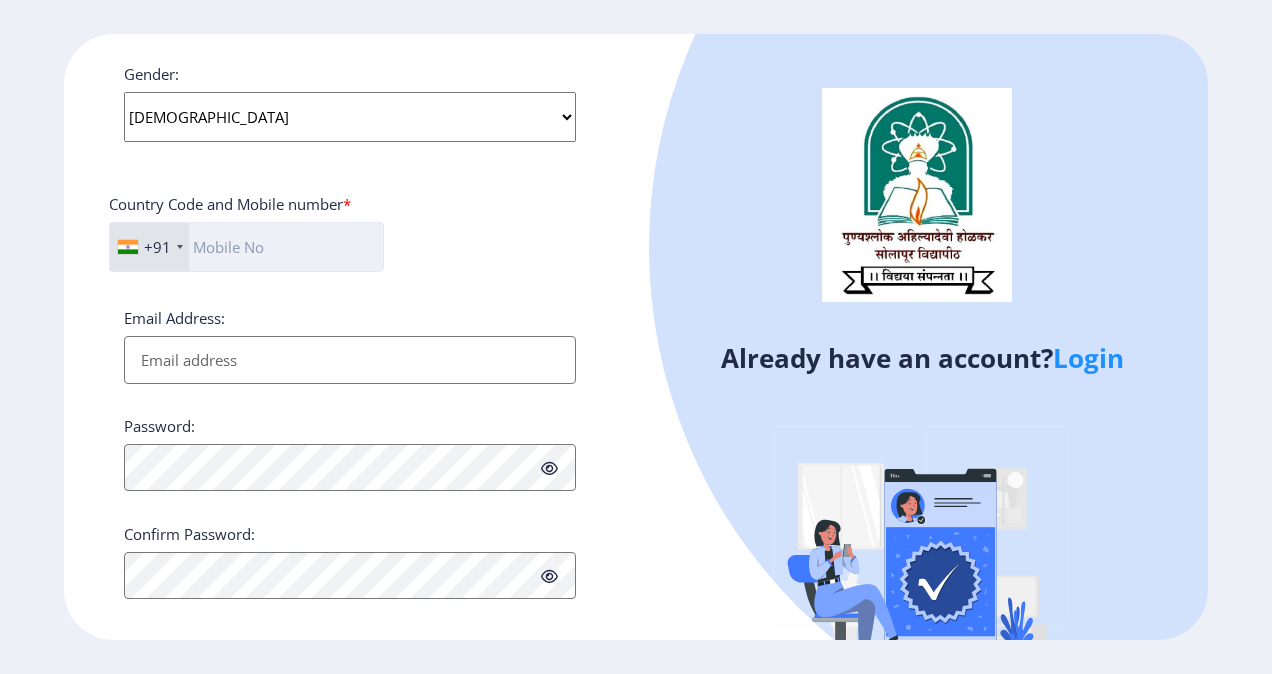 click 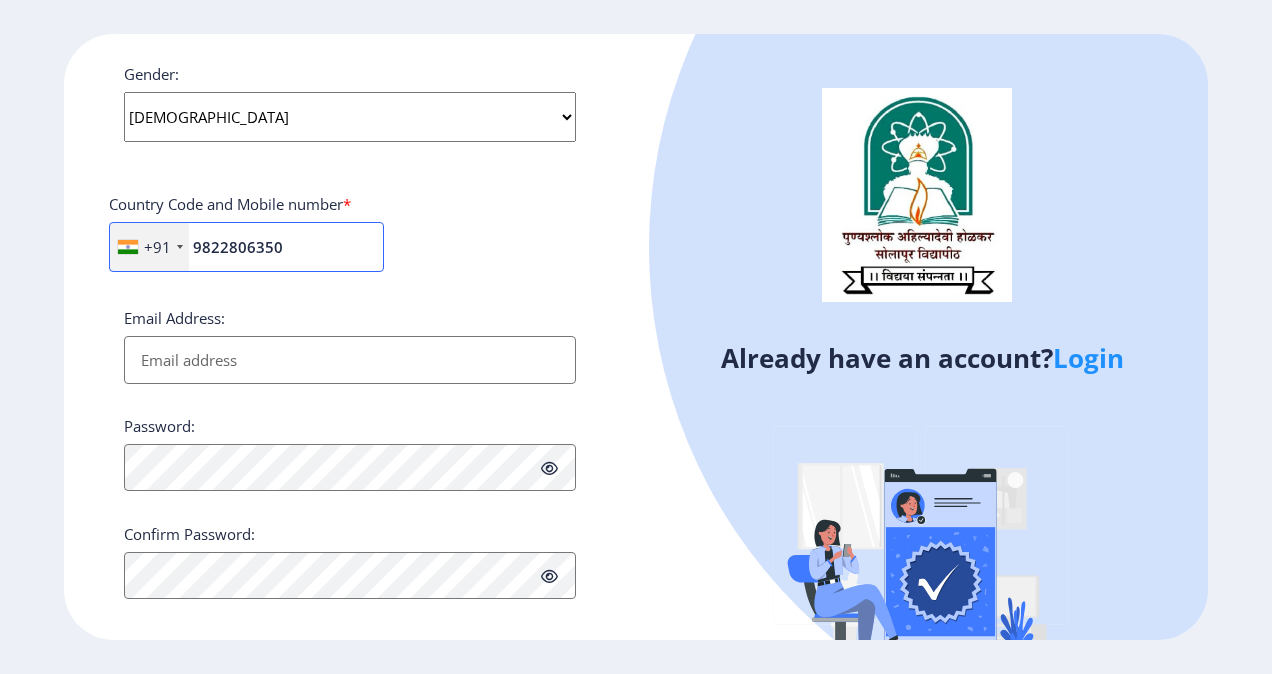 type on "9822806350" 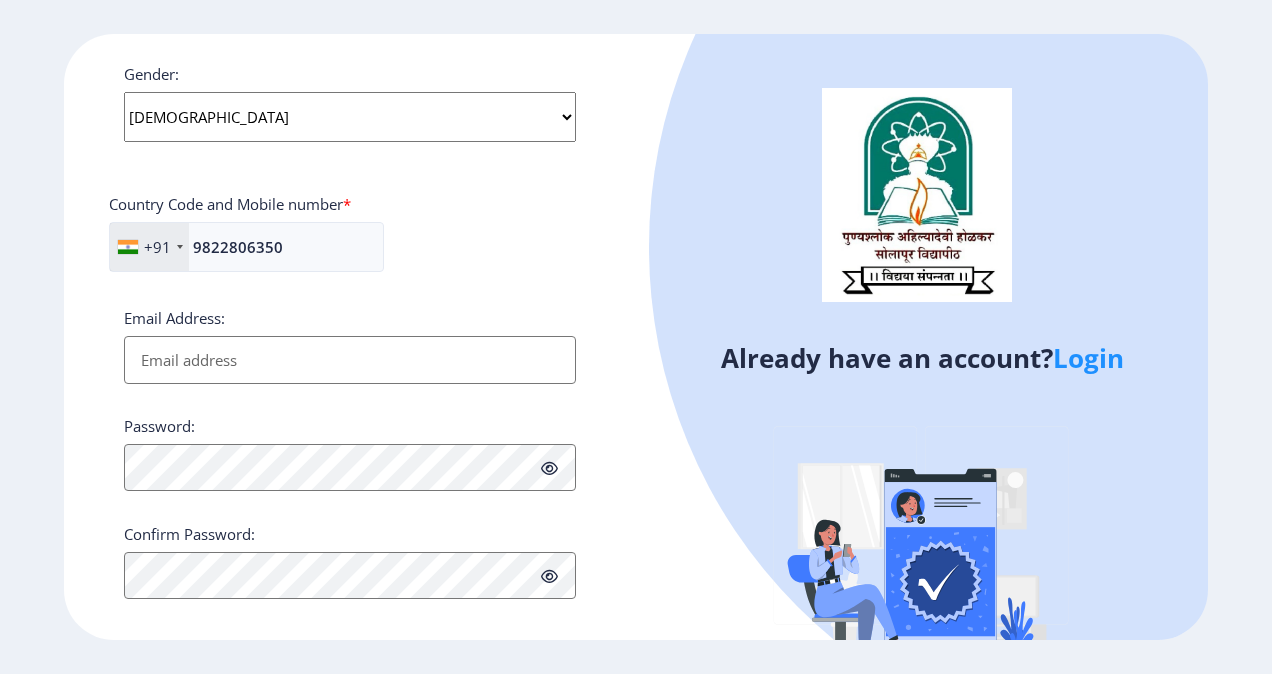 click on "Email Address:" at bounding box center (350, 360) 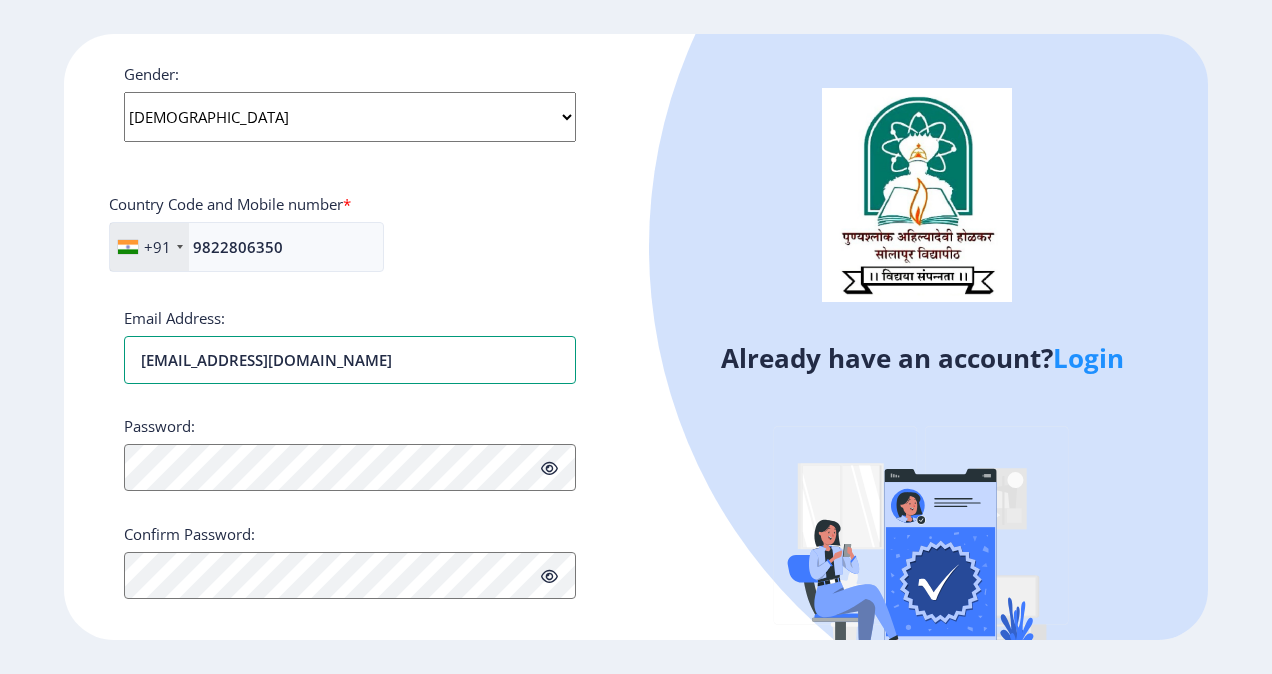 type on "[EMAIL_ADDRESS][DOMAIN_NAME]" 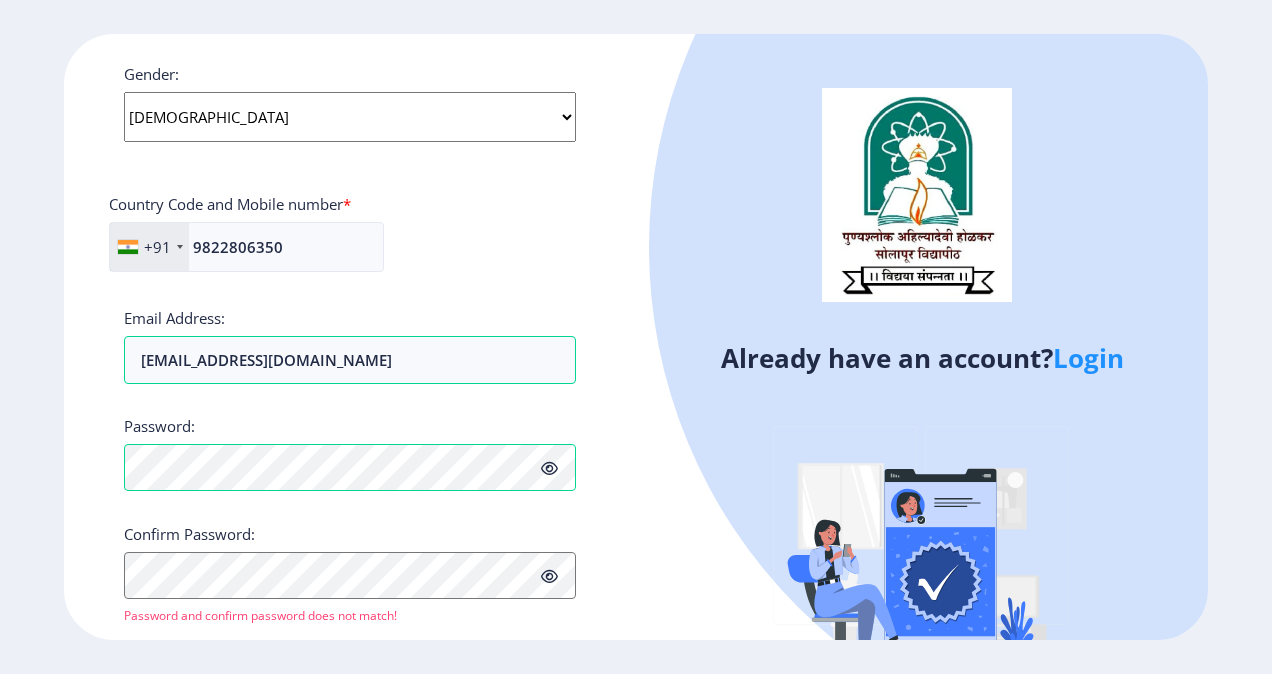 click 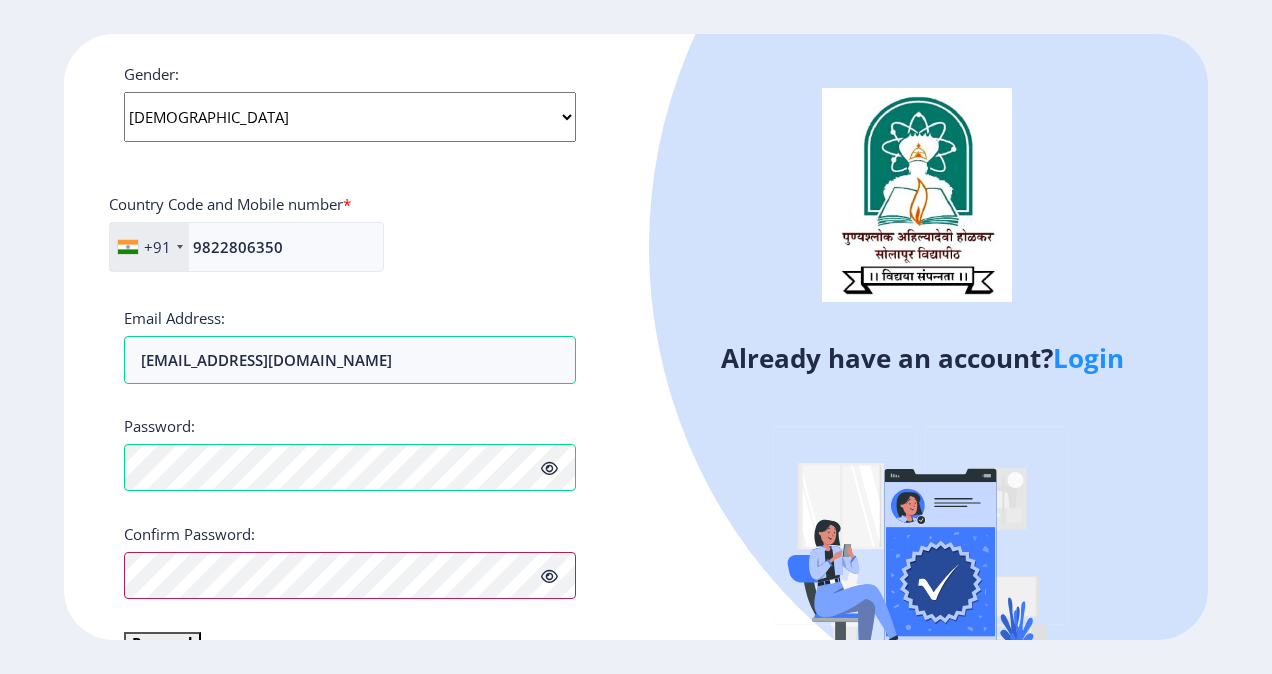 scroll, scrollTop: 804, scrollLeft: 0, axis: vertical 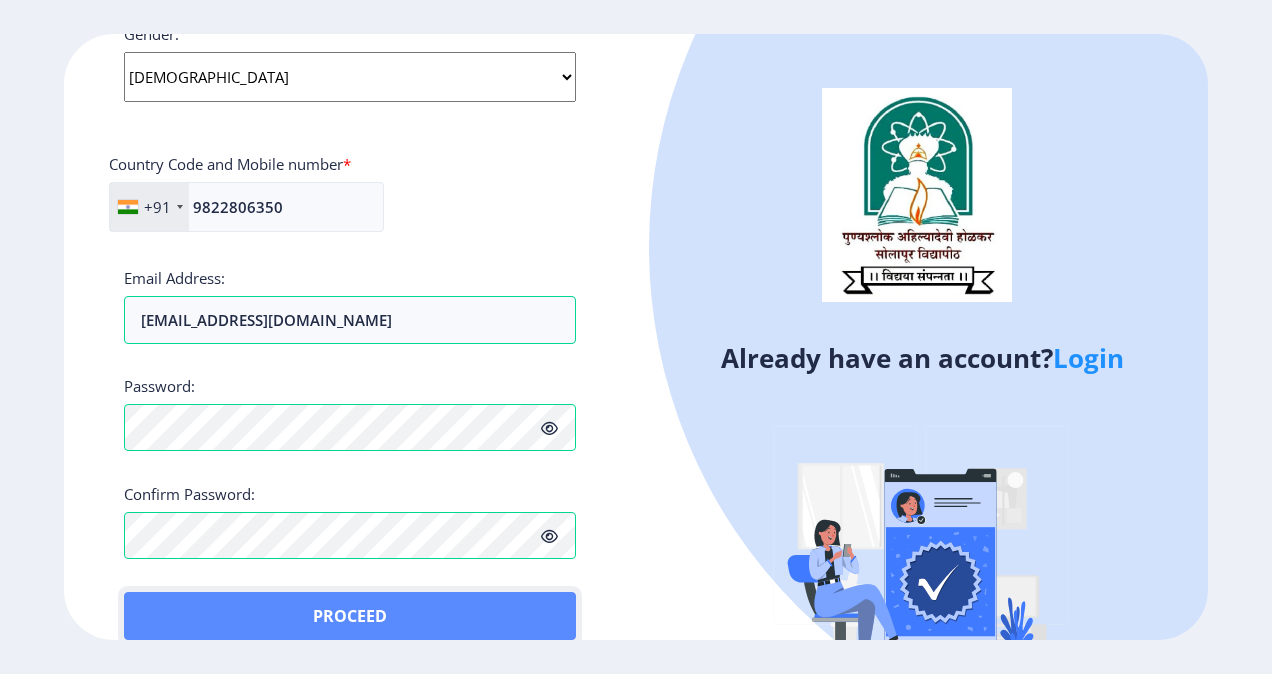 click on "Proceed" 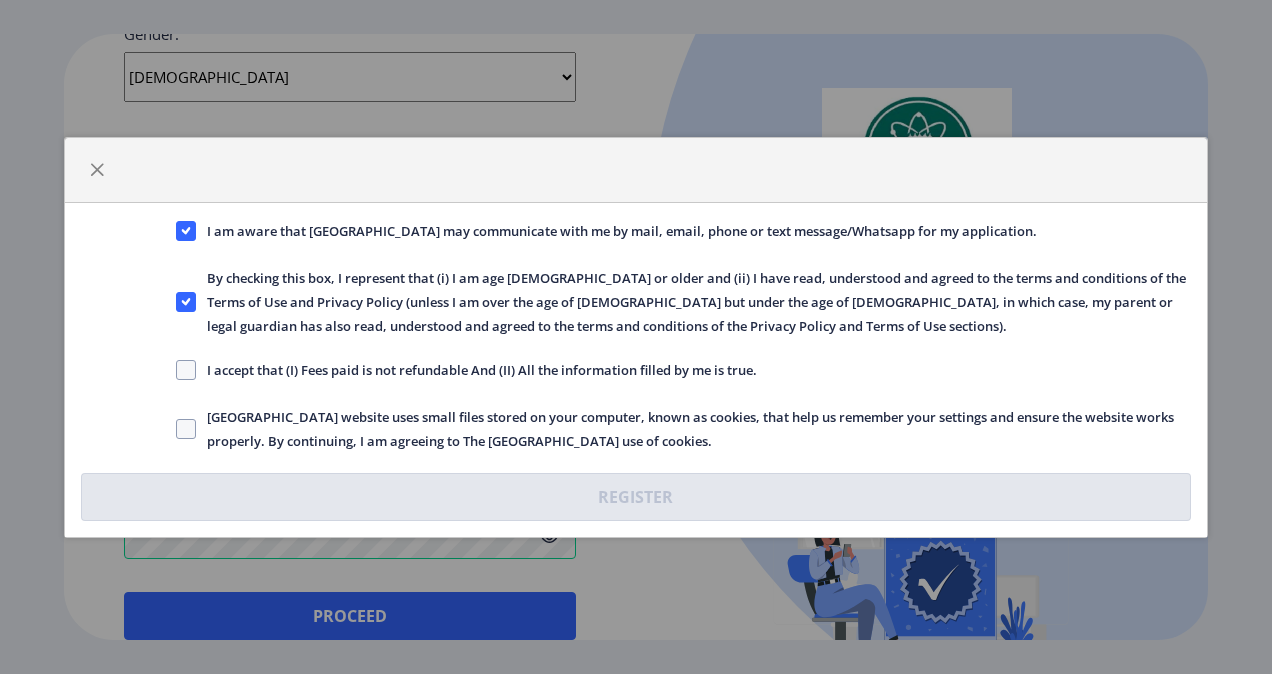 click on "I accept that (I) Fees paid is not refundable And (II) All the information filled by me is true." 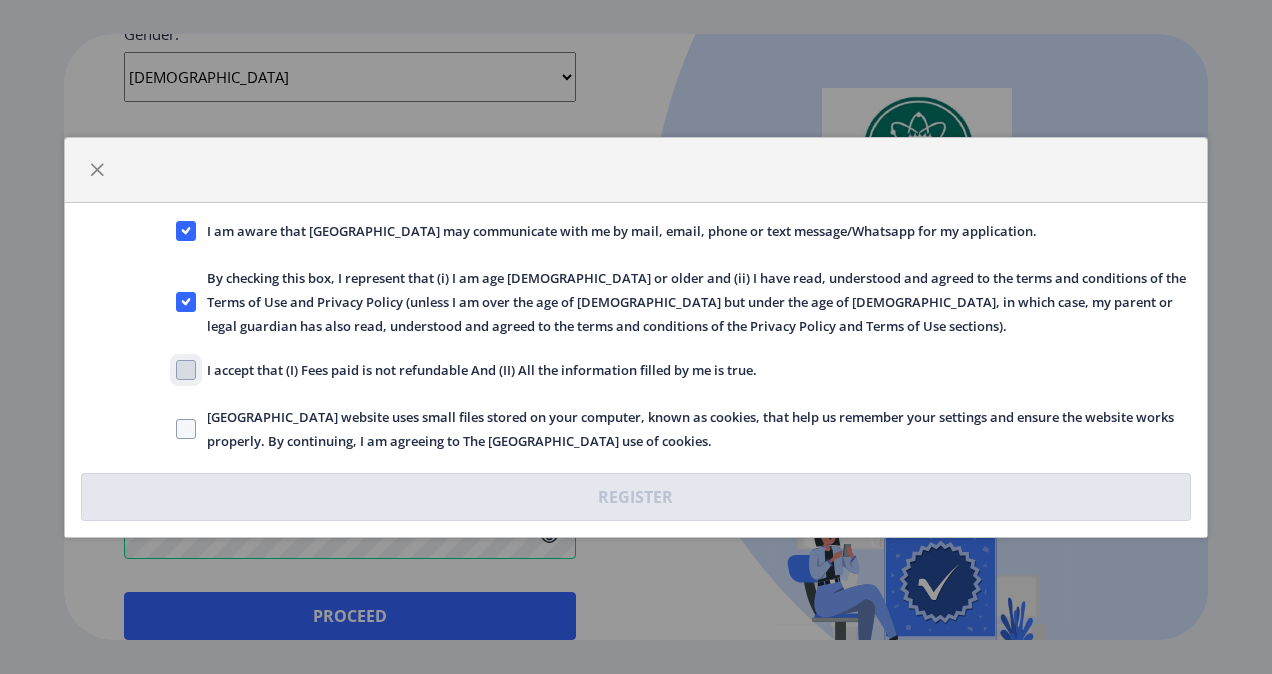 click on "I accept that (I) Fees paid is not refundable And (II) All the information filled by me is true." 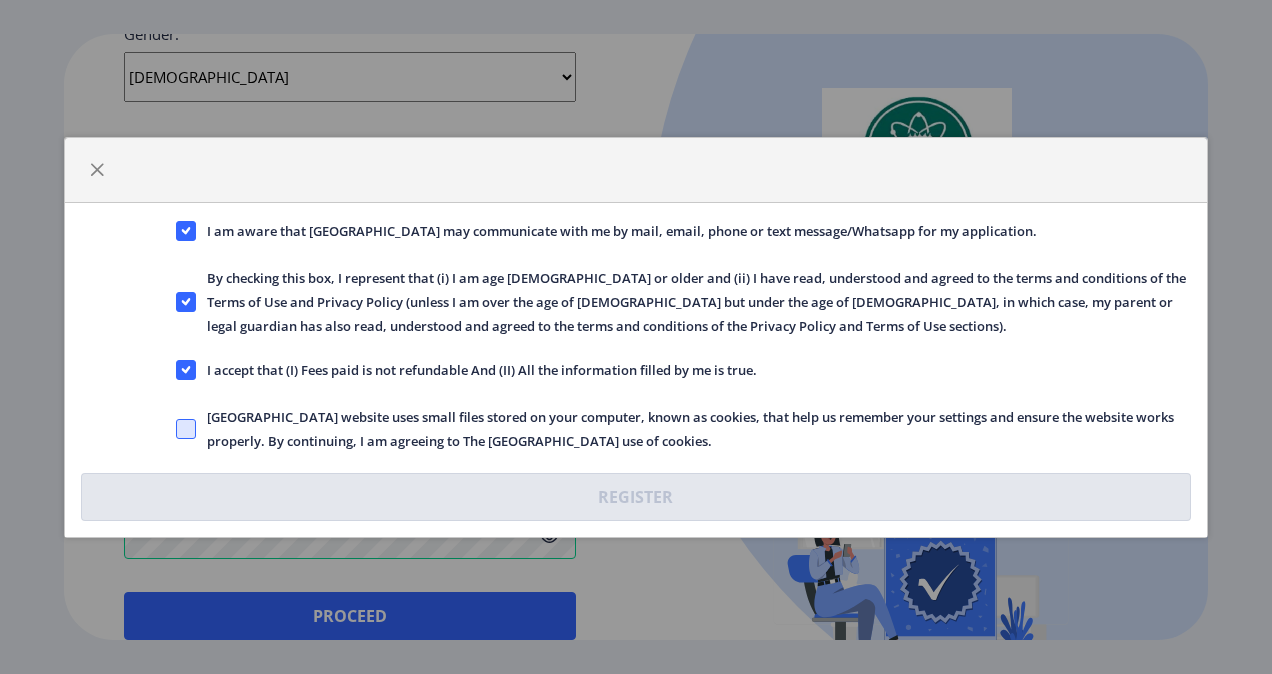 click 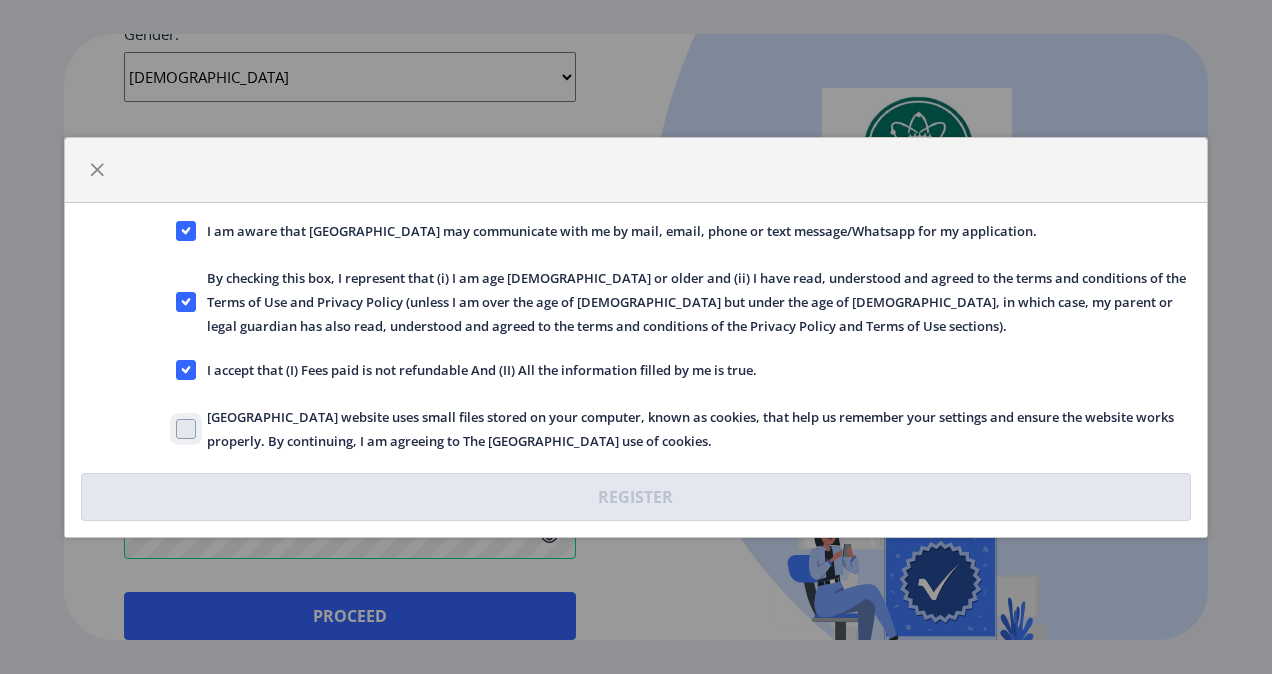 click on "[GEOGRAPHIC_DATA] website uses small files stored on your computer, known as cookies, that help us remember your settings and ensure the website works properly. By continuing, I am agreeing to The [GEOGRAPHIC_DATA] use of cookies." 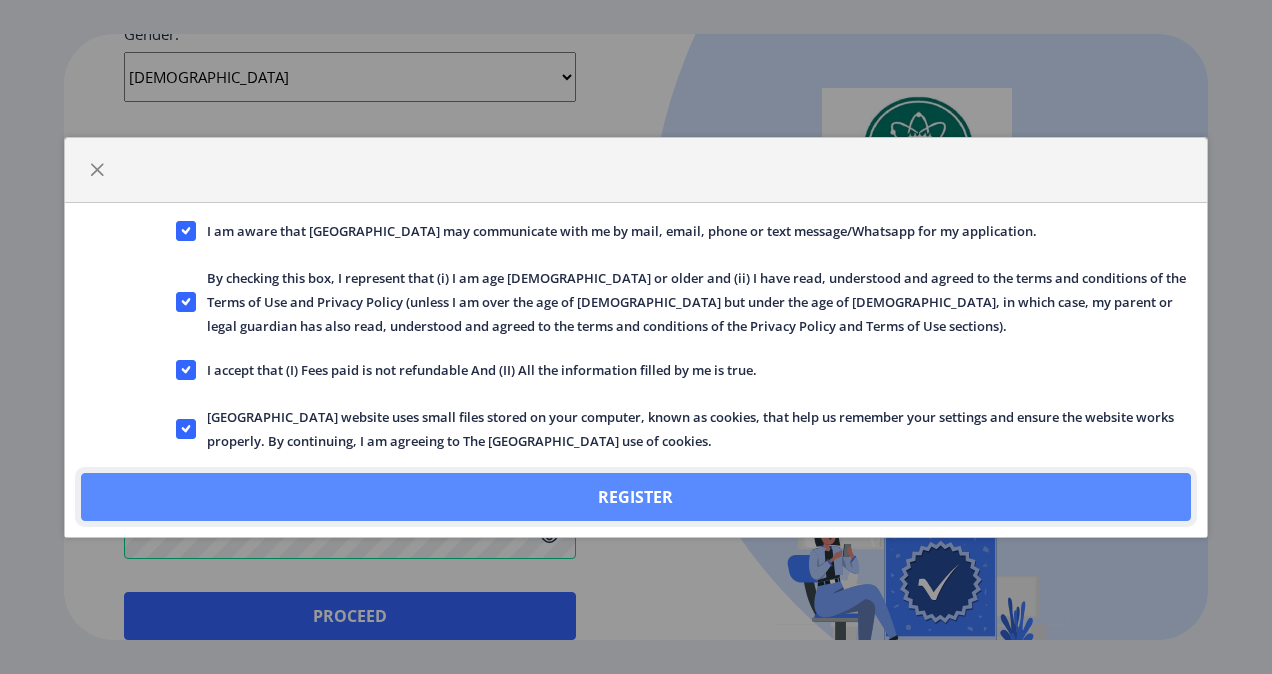 click on "Register" 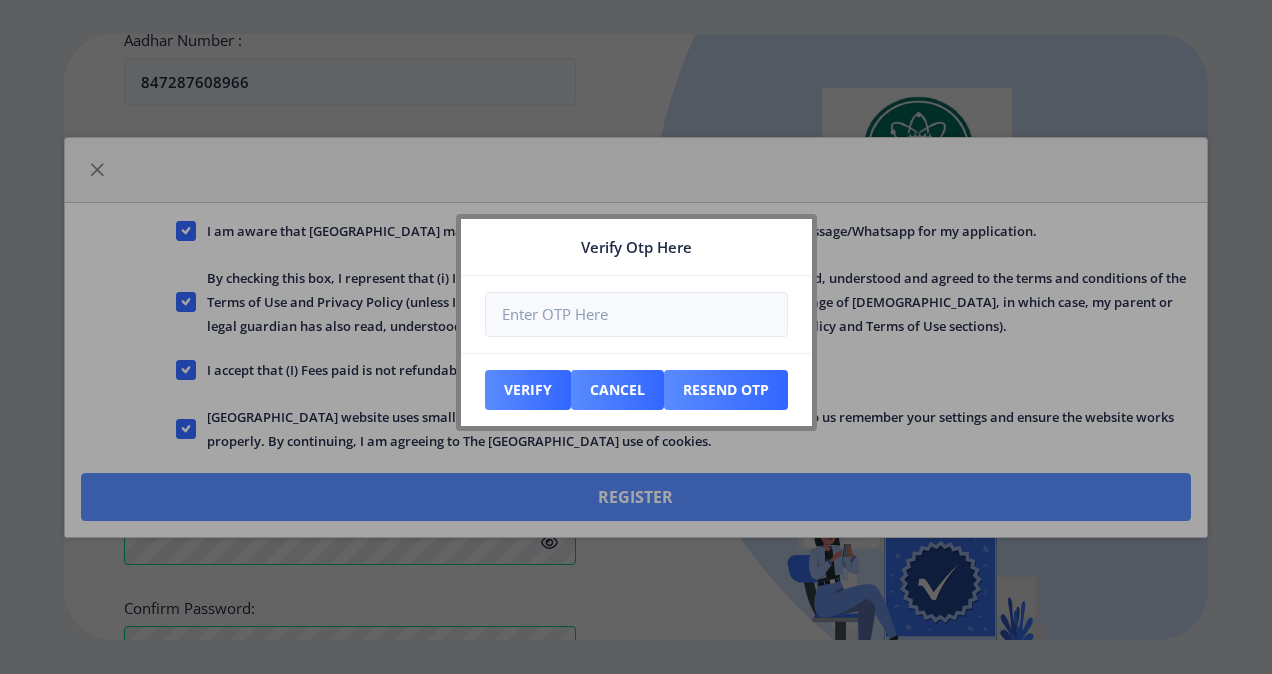 scroll, scrollTop: 917, scrollLeft: 0, axis: vertical 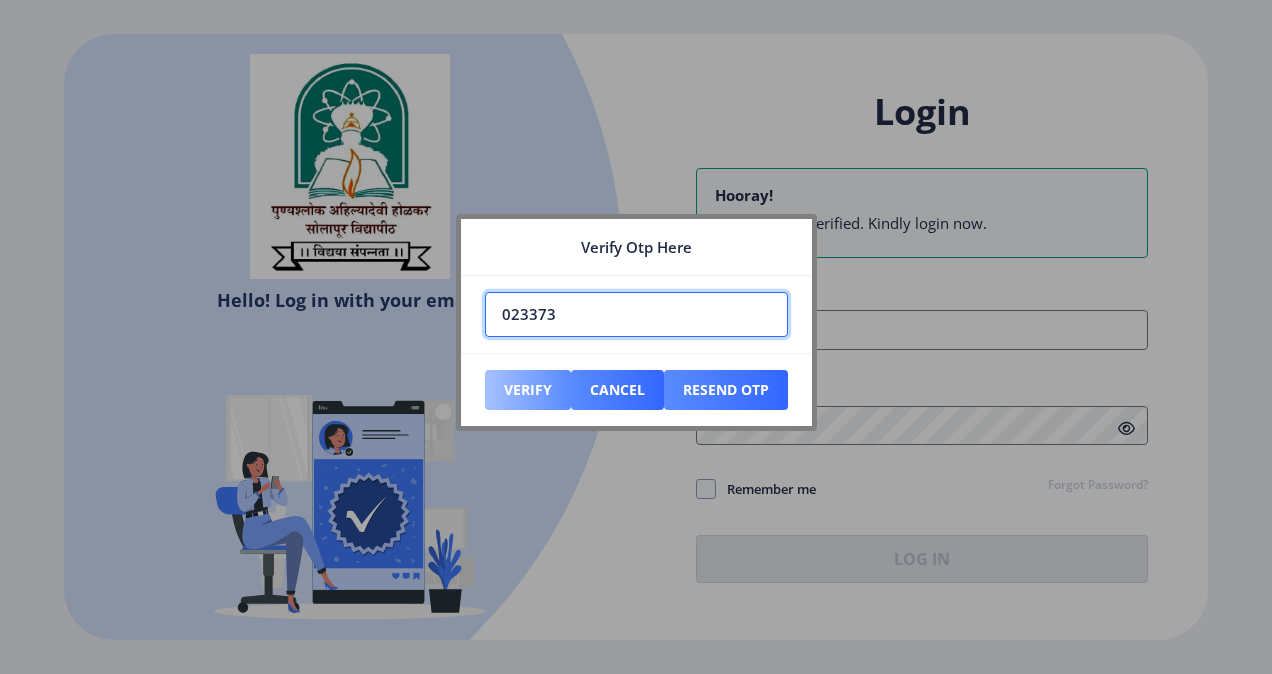 type on "023373" 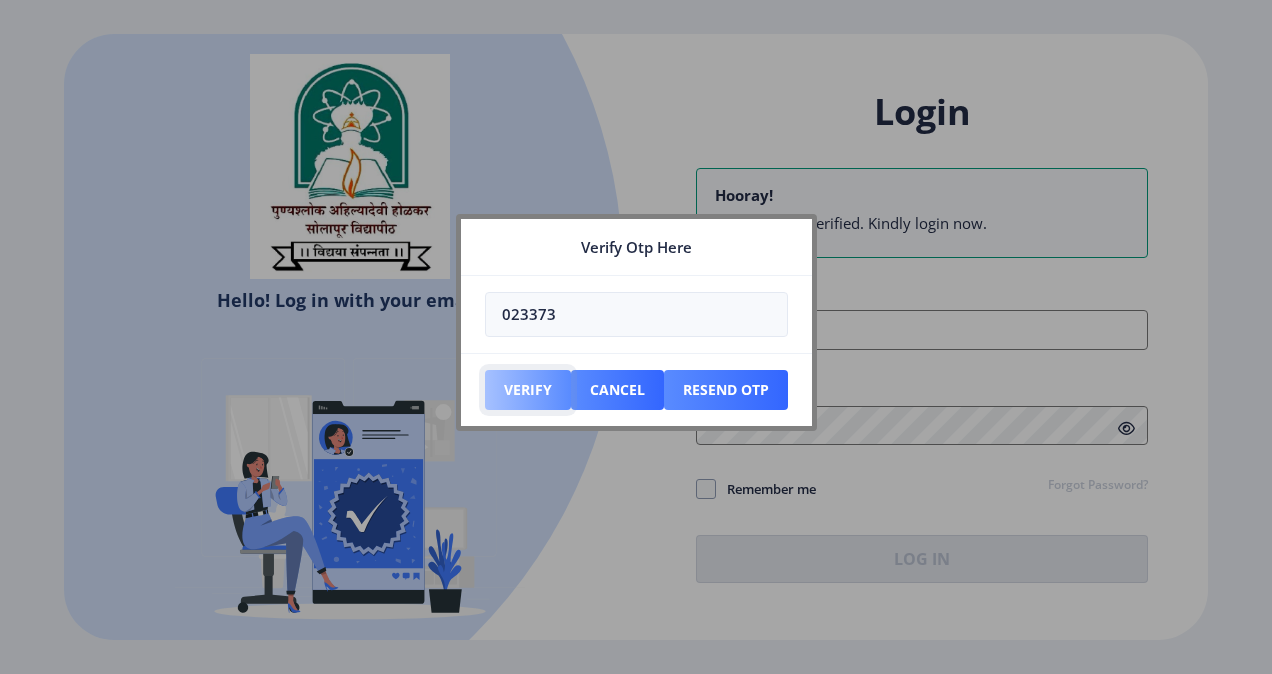 click on "Verify" at bounding box center (528, 390) 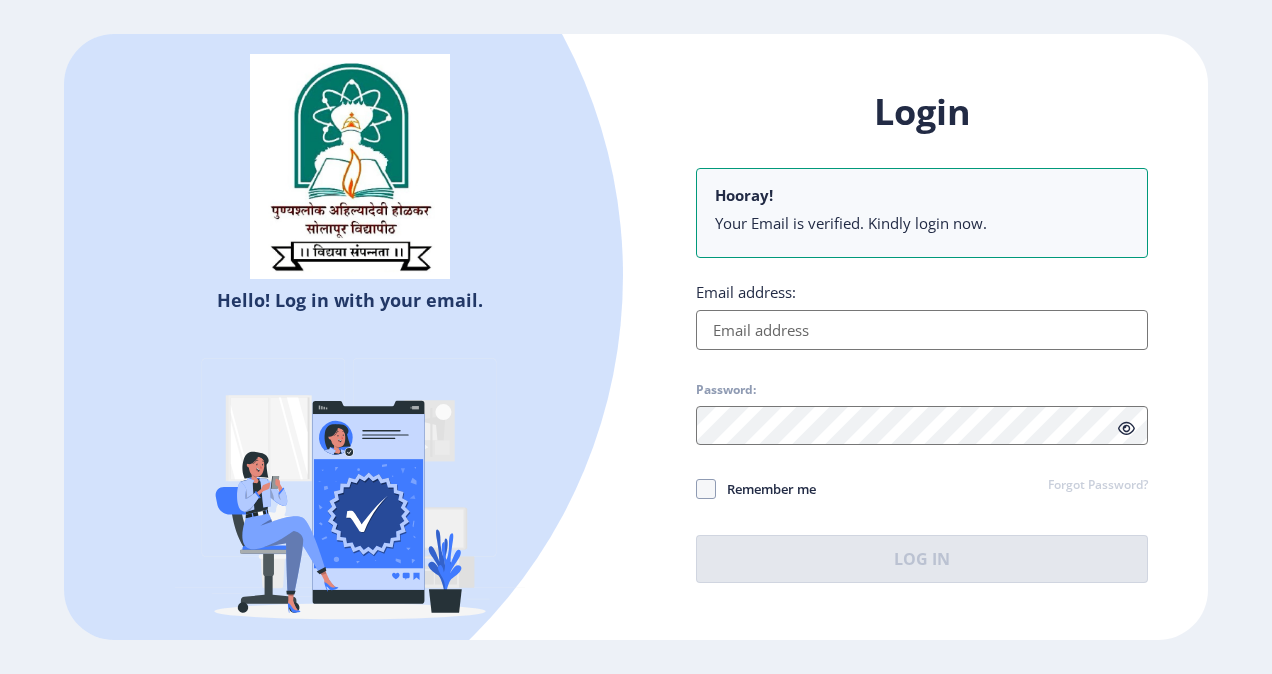 click on "Email address:" at bounding box center (922, 330) 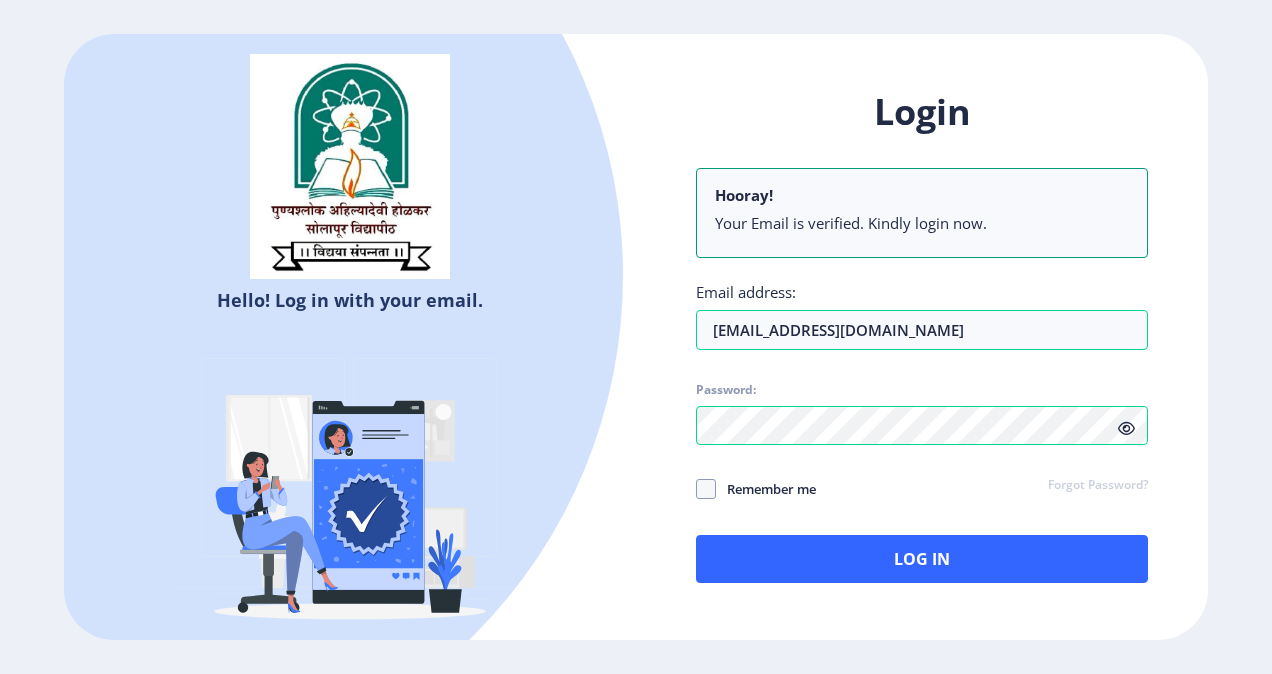 click 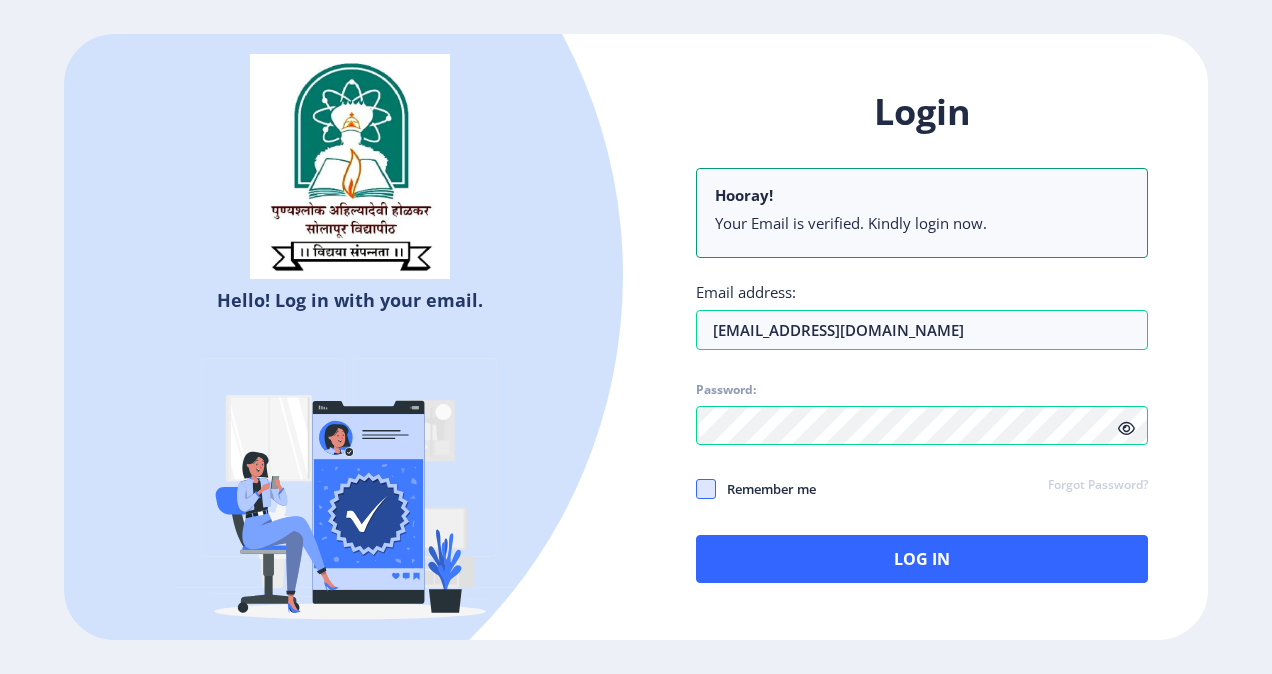 click 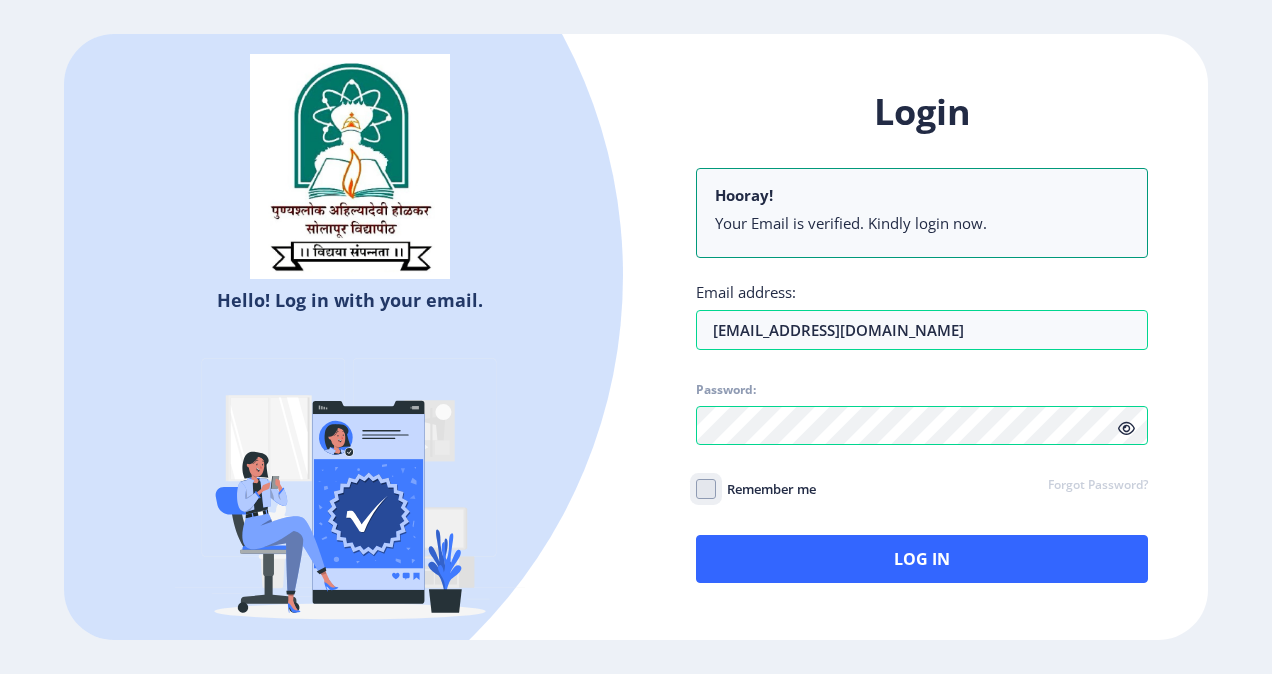 click on "Remember me" 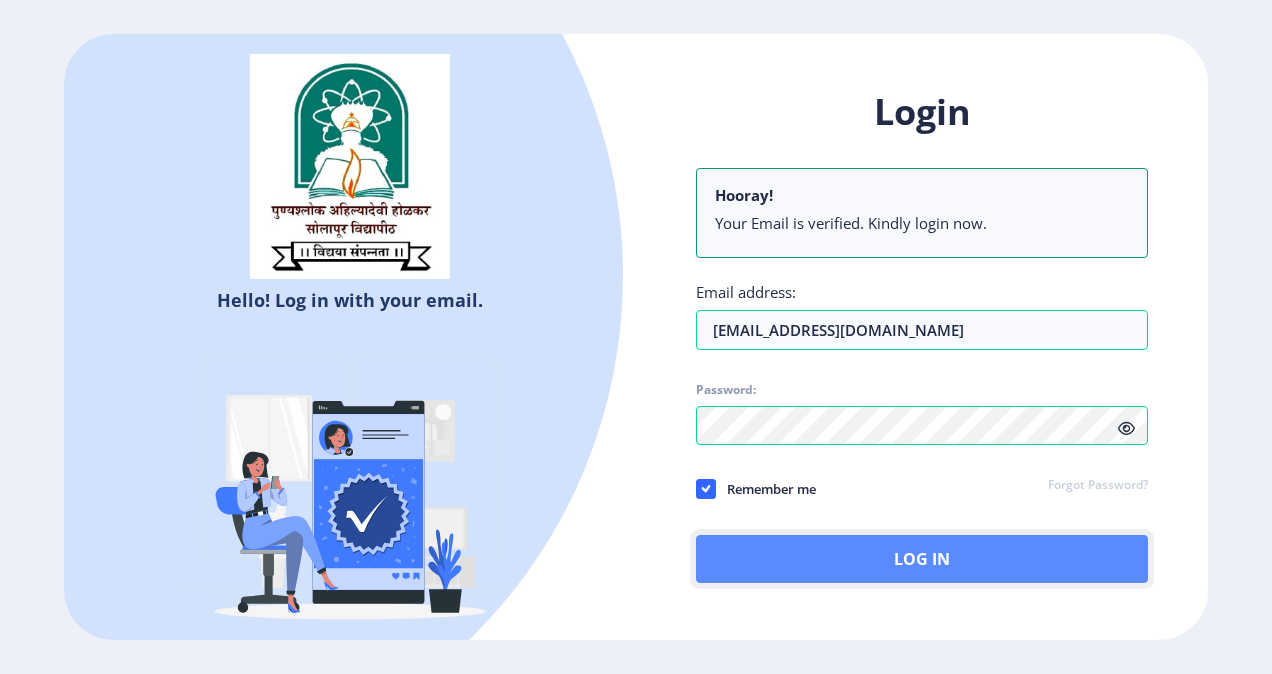 click on "Log In" 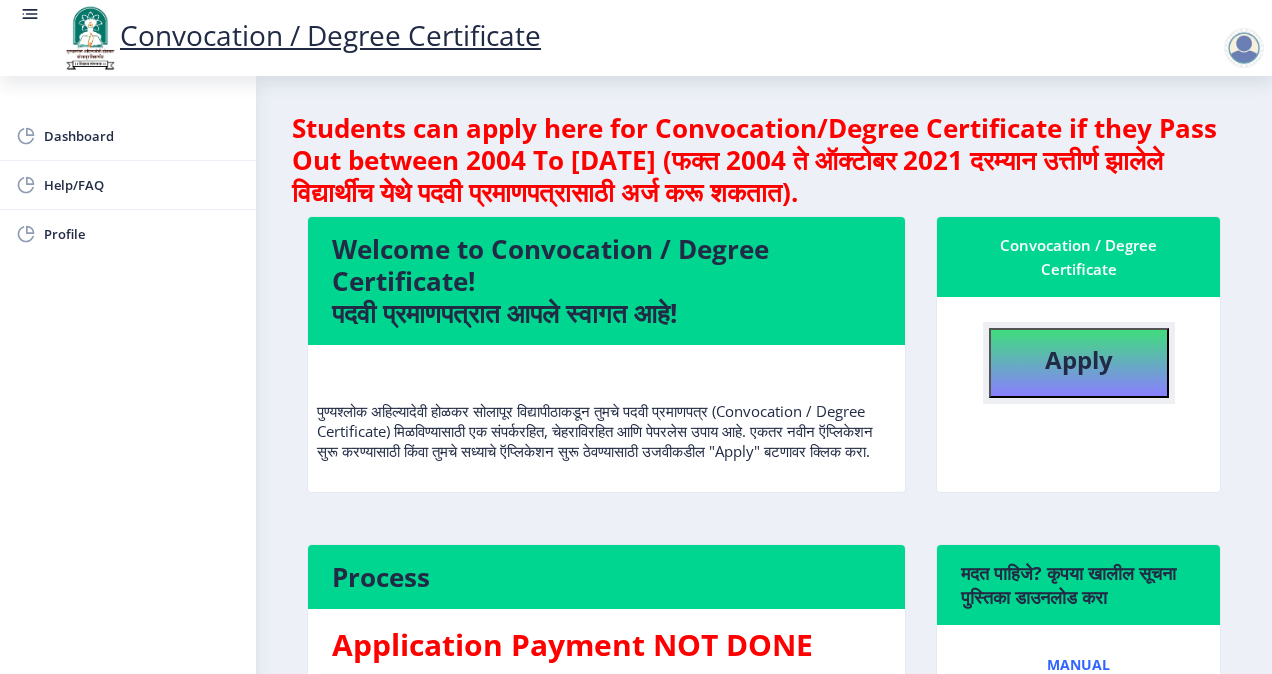 click on "Apply" 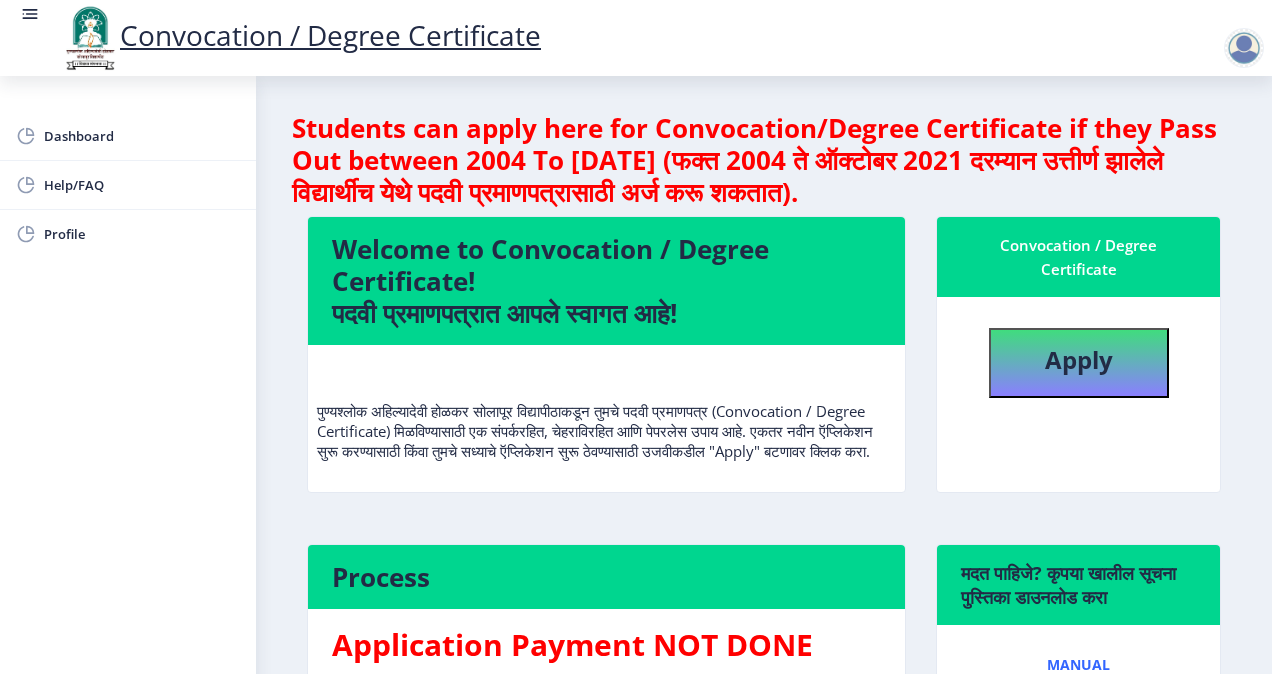 select 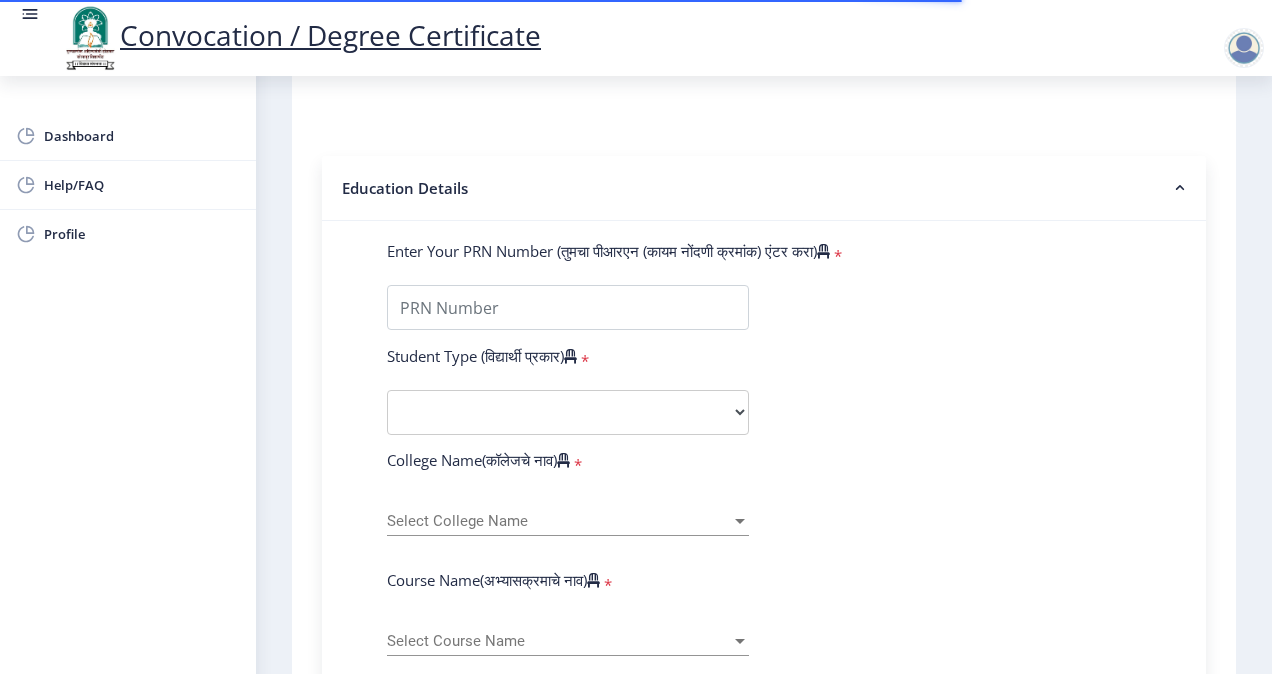 scroll, scrollTop: 387, scrollLeft: 0, axis: vertical 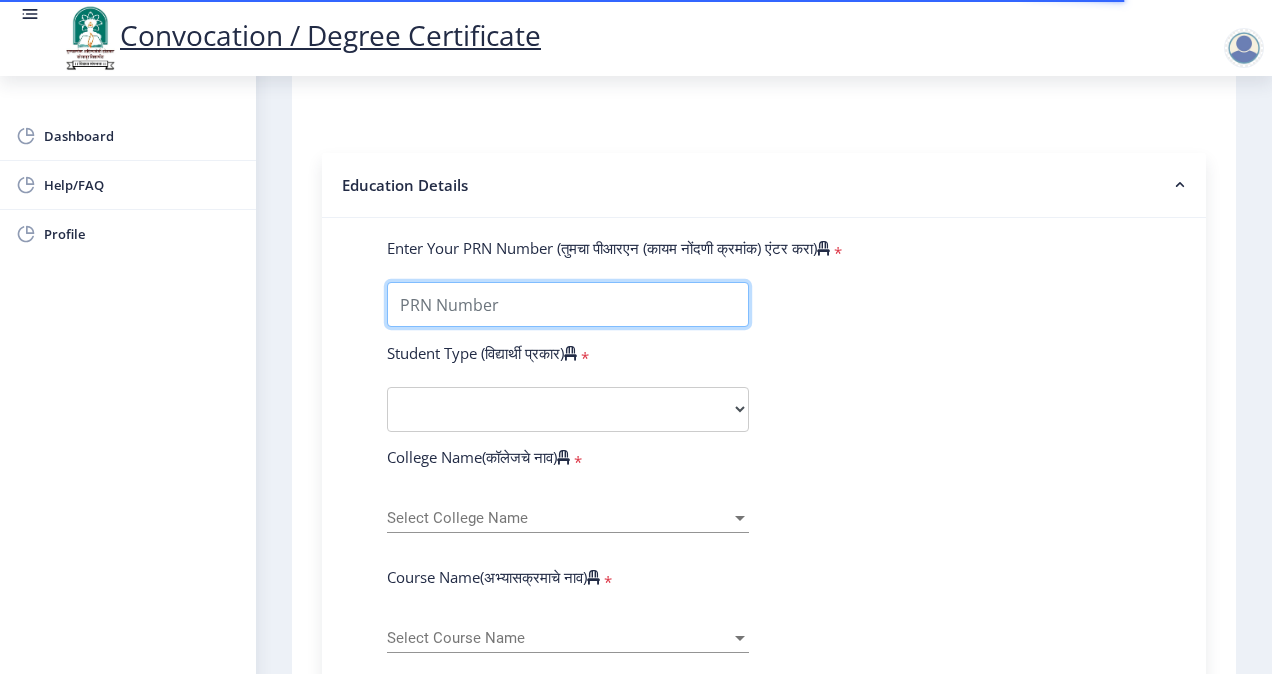 click on "Enter Your PRN Number (तुमचा पीआरएन (कायम नोंदणी क्रमांक) एंटर करा)" at bounding box center [568, 304] 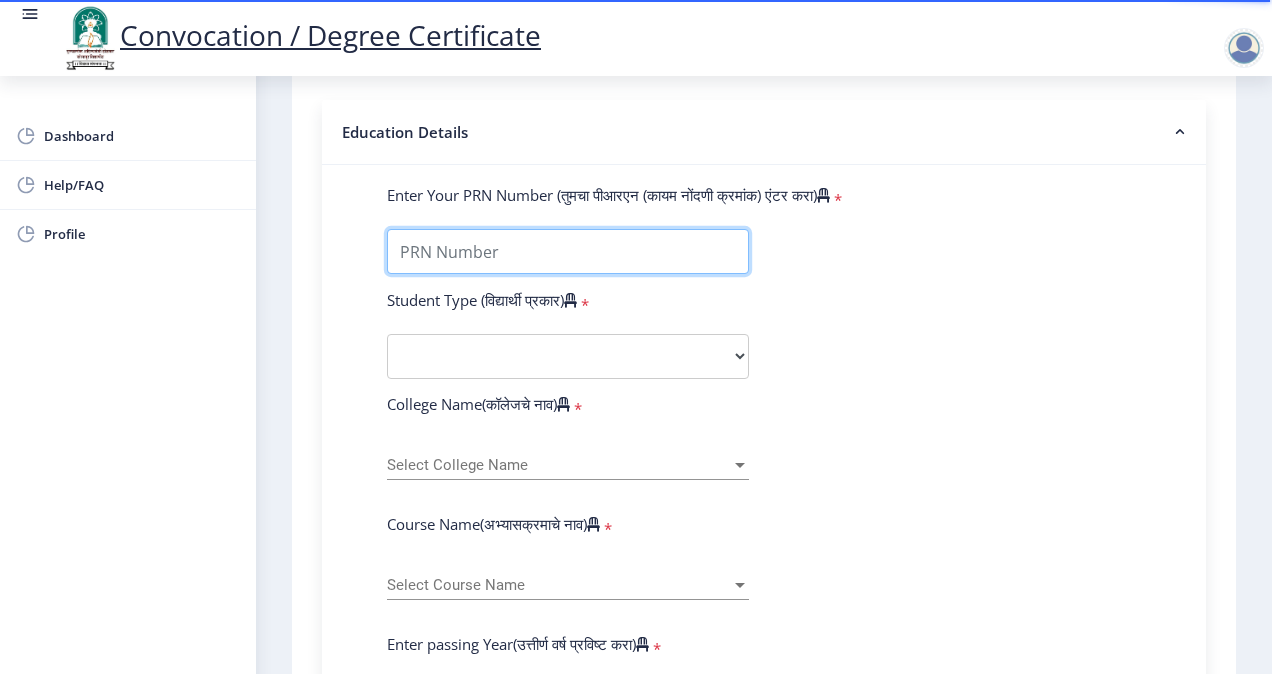 scroll, scrollTop: 431, scrollLeft: 0, axis: vertical 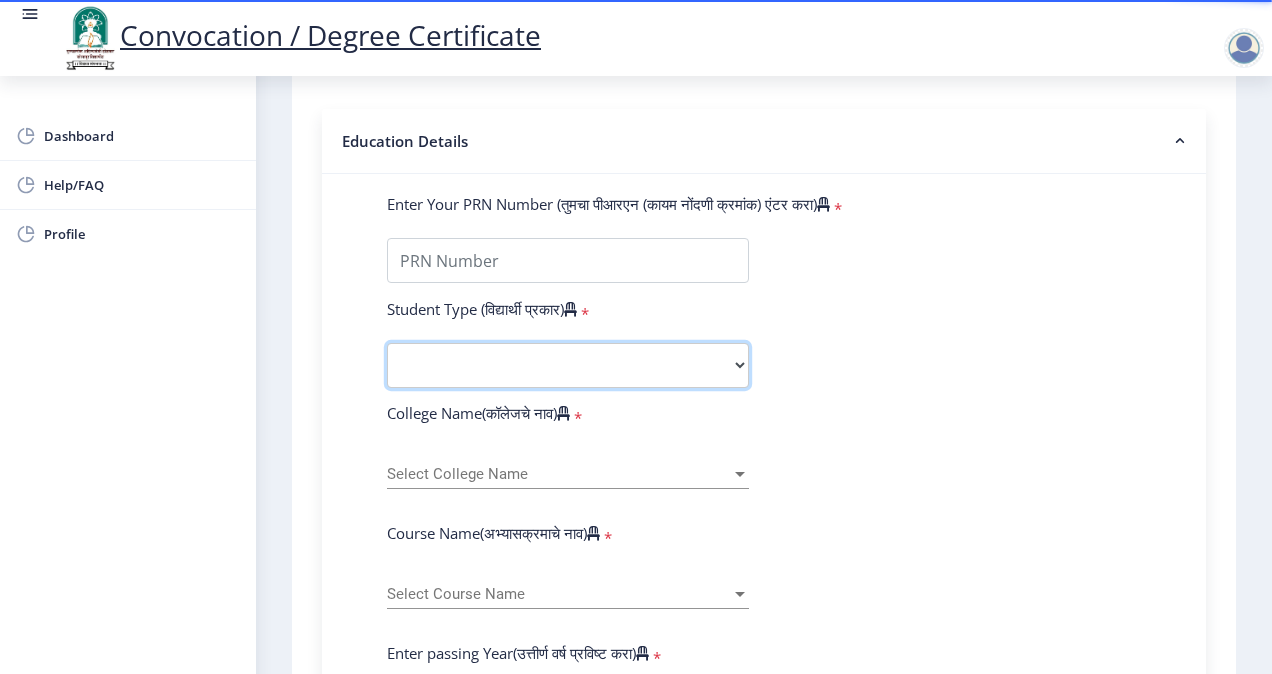 click on "Select Student Type Regular External" at bounding box center (568, 365) 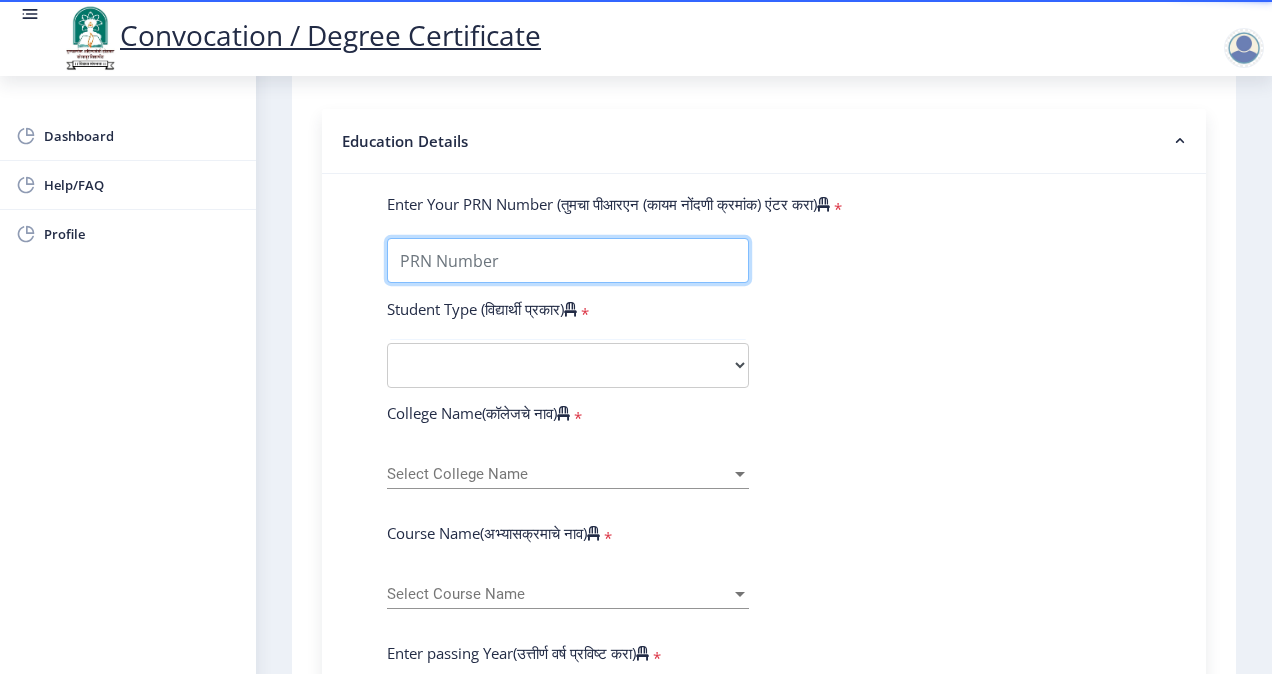 click on "Enter Your PRN Number (तुमचा पीआरएन (कायम नोंदणी क्रमांक) एंटर करा)" at bounding box center (568, 260) 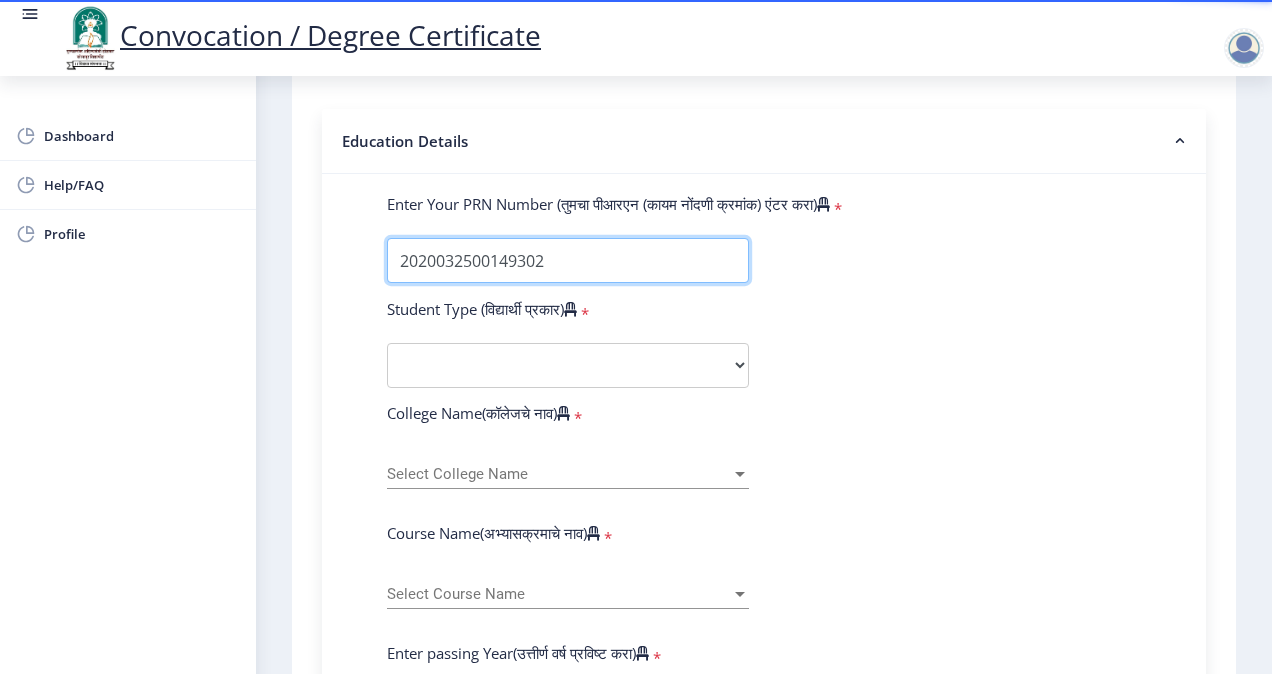 type on "2020032500149302" 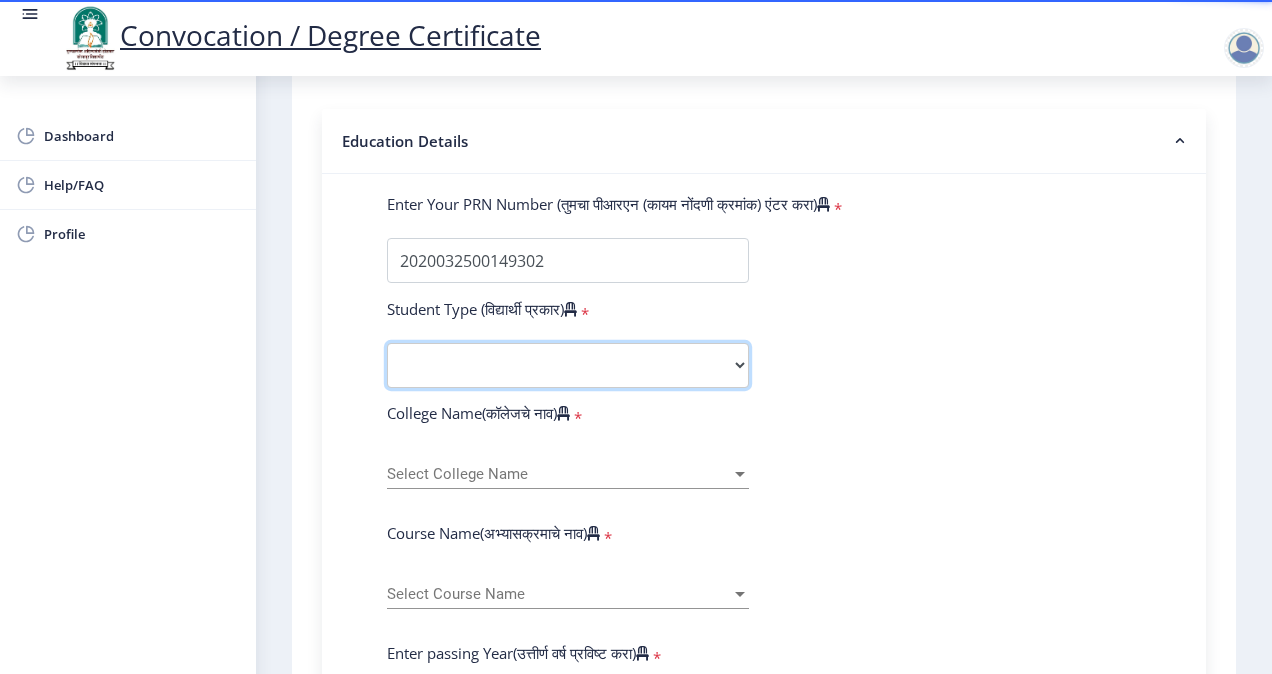 click on "Select Student Type Regular External" at bounding box center (568, 365) 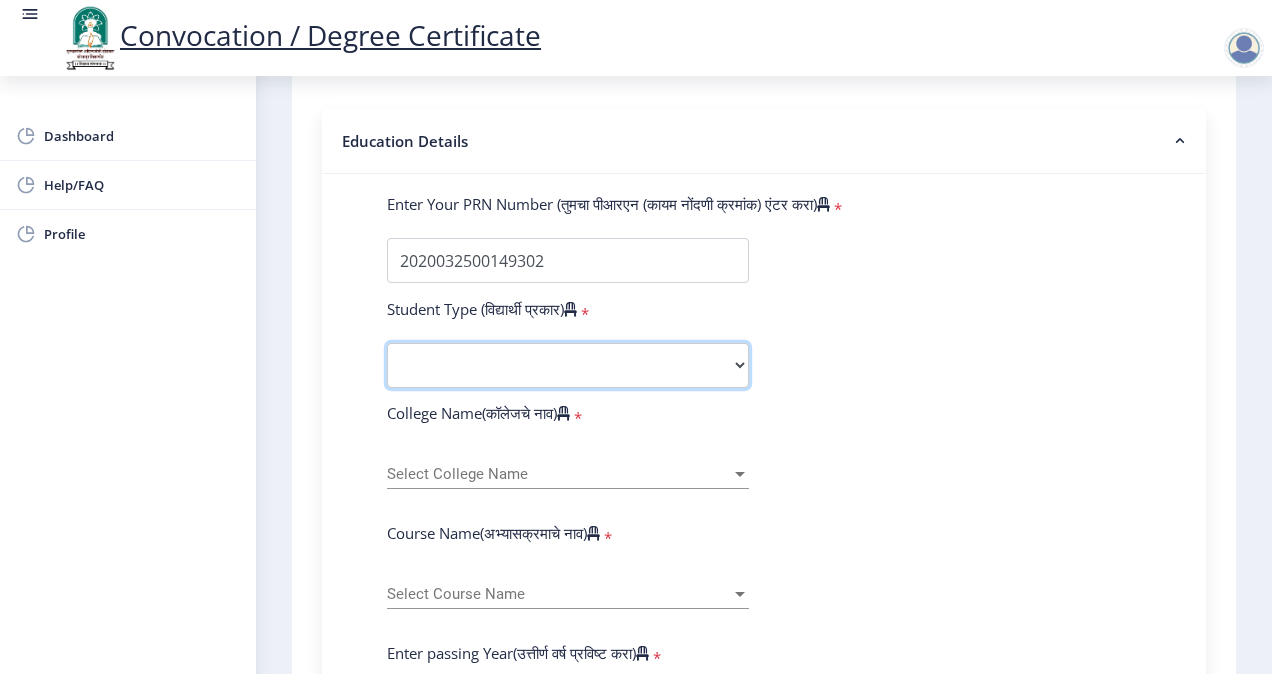select on "Regular" 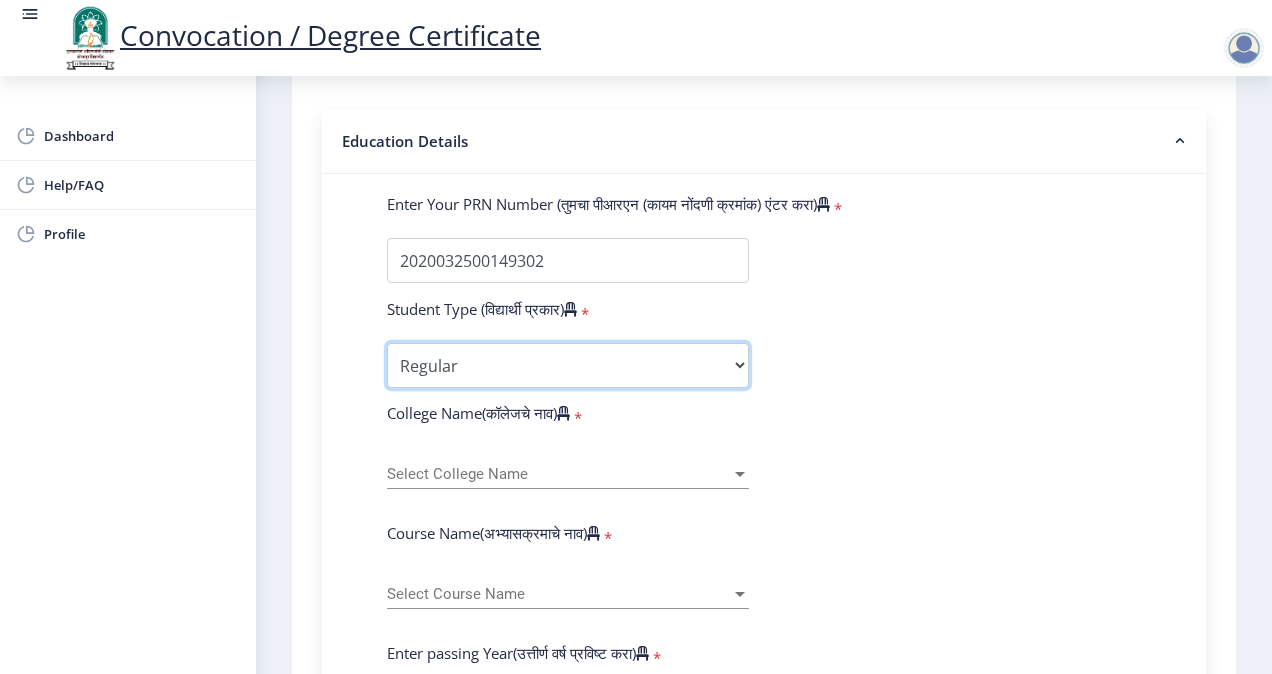 click on "Select Student Type Regular External" at bounding box center (568, 365) 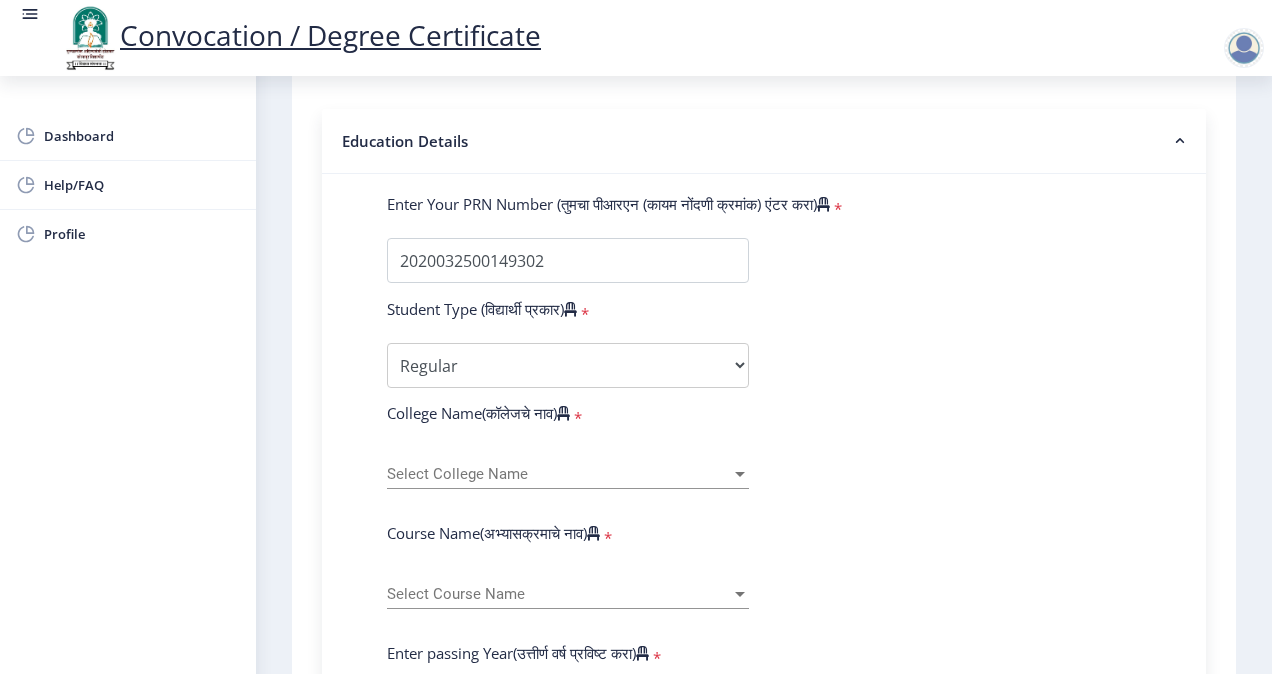 click on "Select College Name Select College Name" 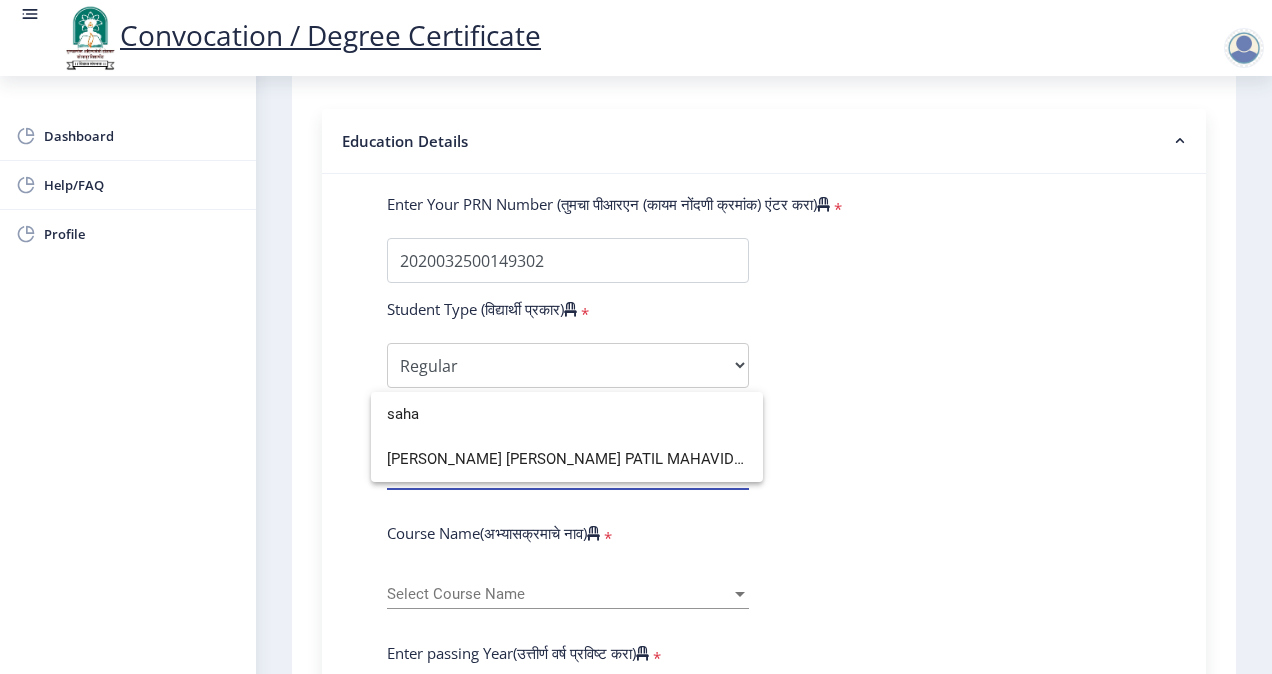 type on "saha" 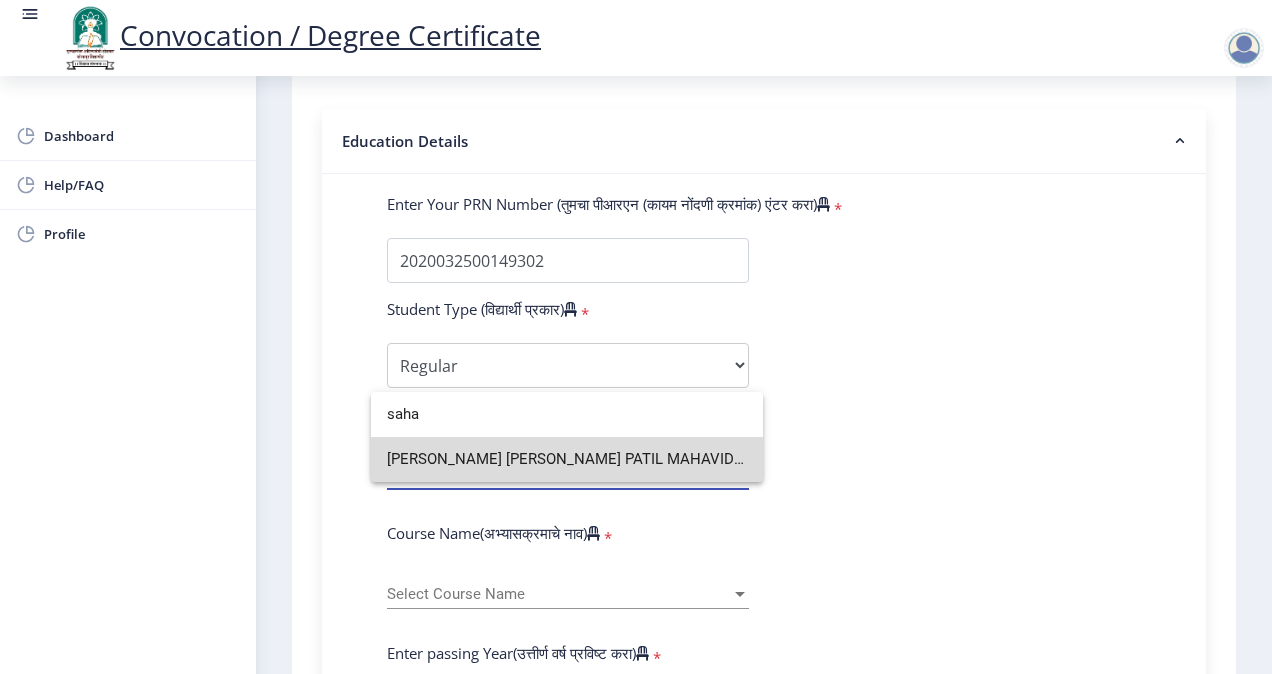click on "[PERSON_NAME] [PERSON_NAME] PATIL MAHAVIDYALAYA" at bounding box center (567, 459) 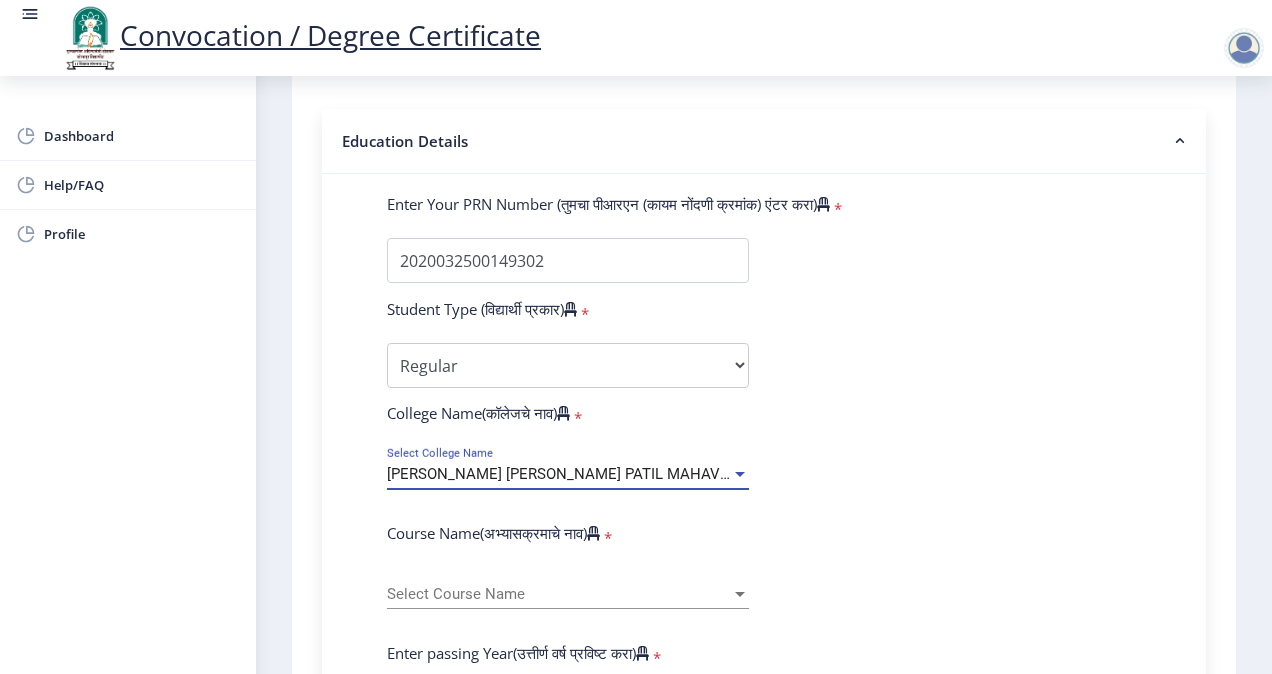 click on "[PERSON_NAME] [PERSON_NAME] PATIL MAHAVIDYALAYA" at bounding box center (587, 474) 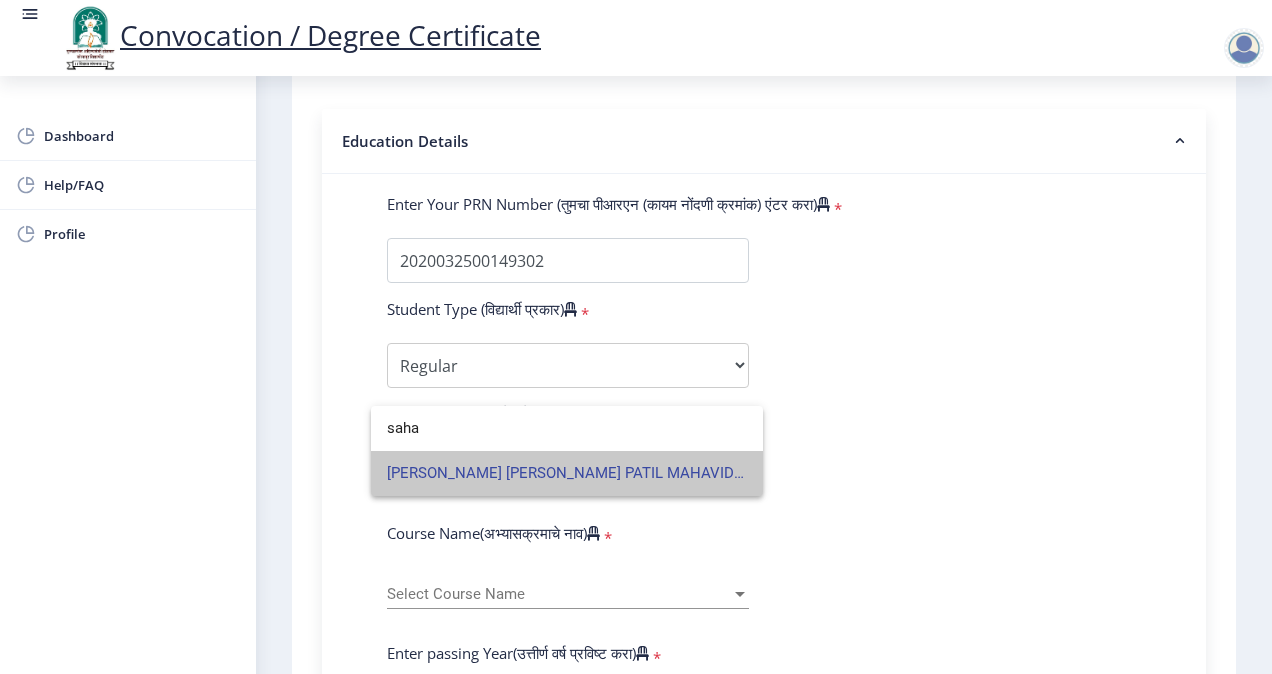 click on "[PERSON_NAME] [PERSON_NAME] PATIL MAHAVIDYALAYA" at bounding box center [567, 473] 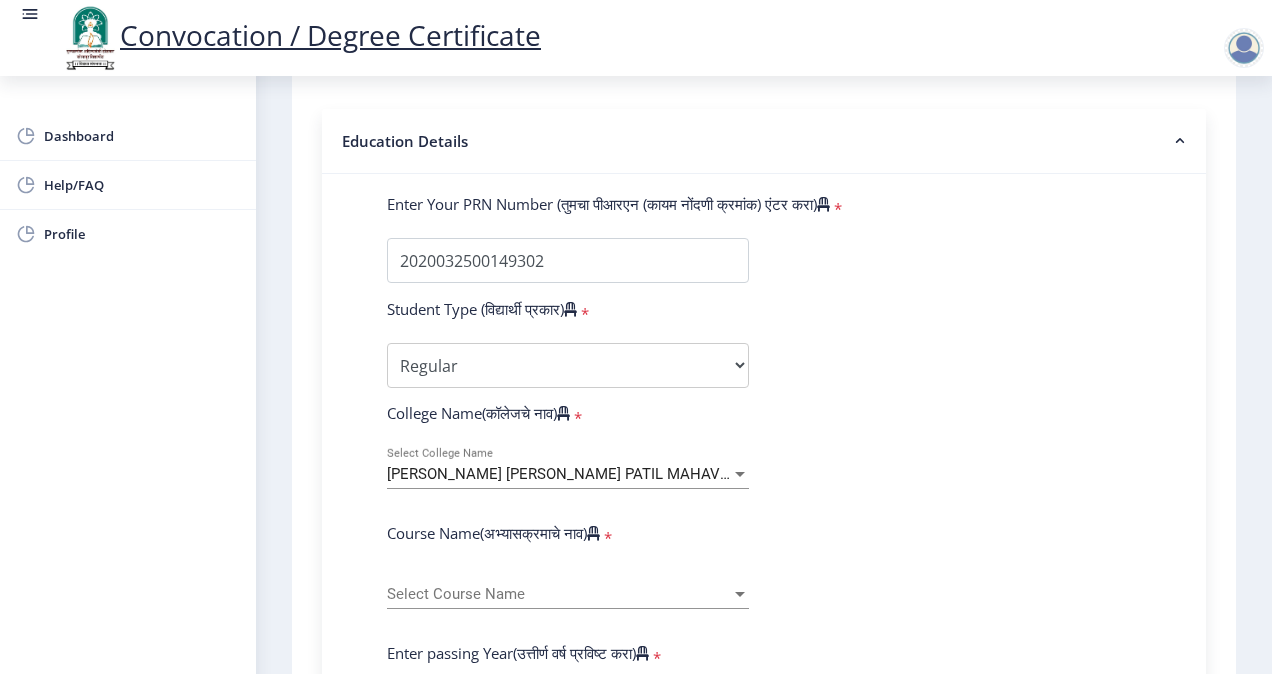 click on "[PERSON_NAME] [PERSON_NAME] PATIL MAHAVIDYALAYA Select College Name" 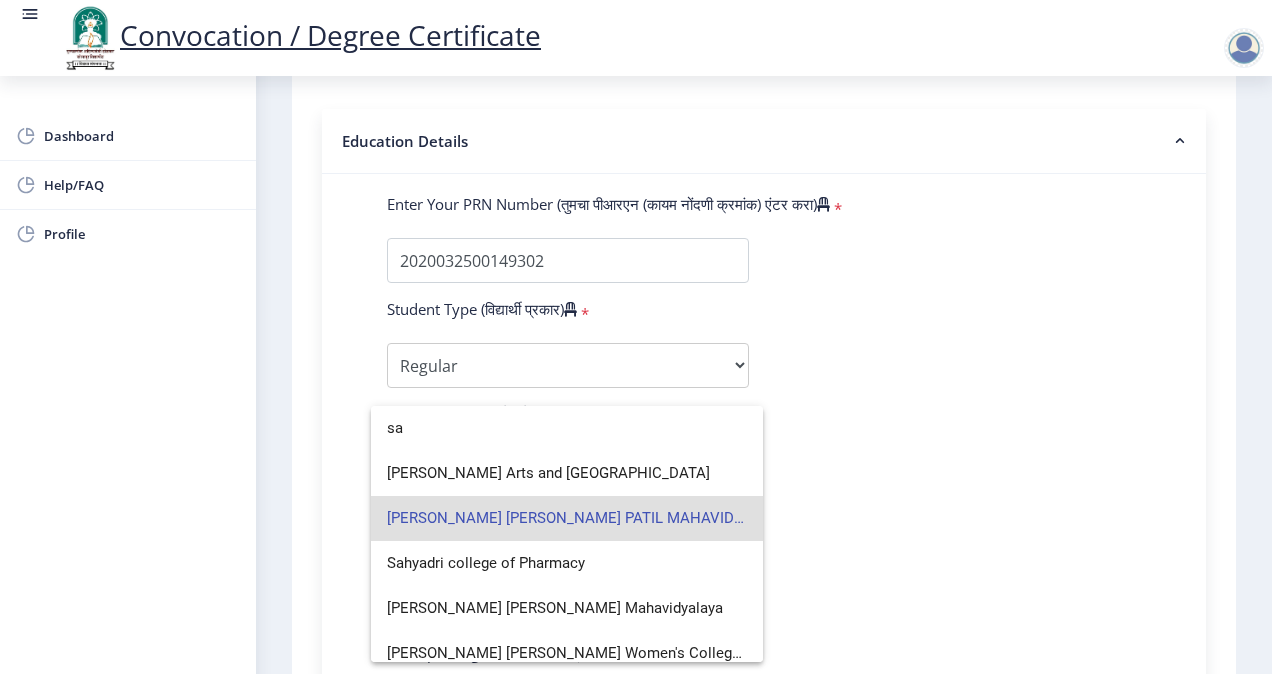 type on "s" 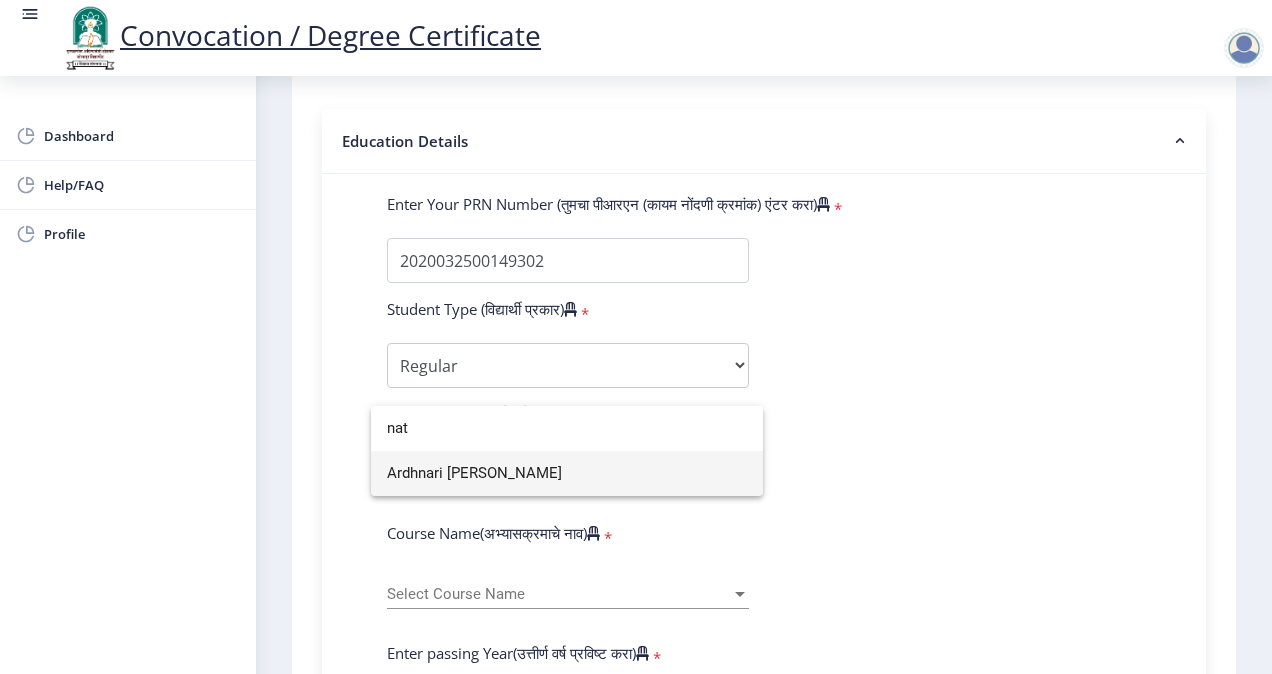 scroll, scrollTop: 0, scrollLeft: 0, axis: both 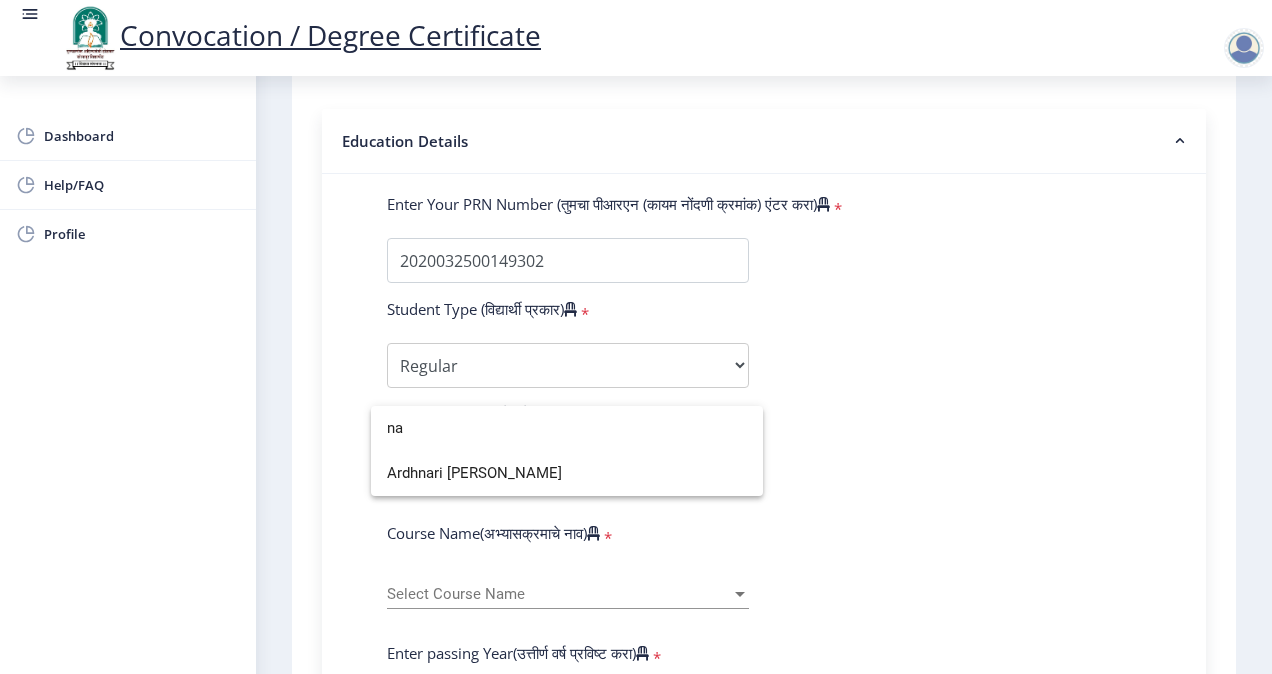 type on "n" 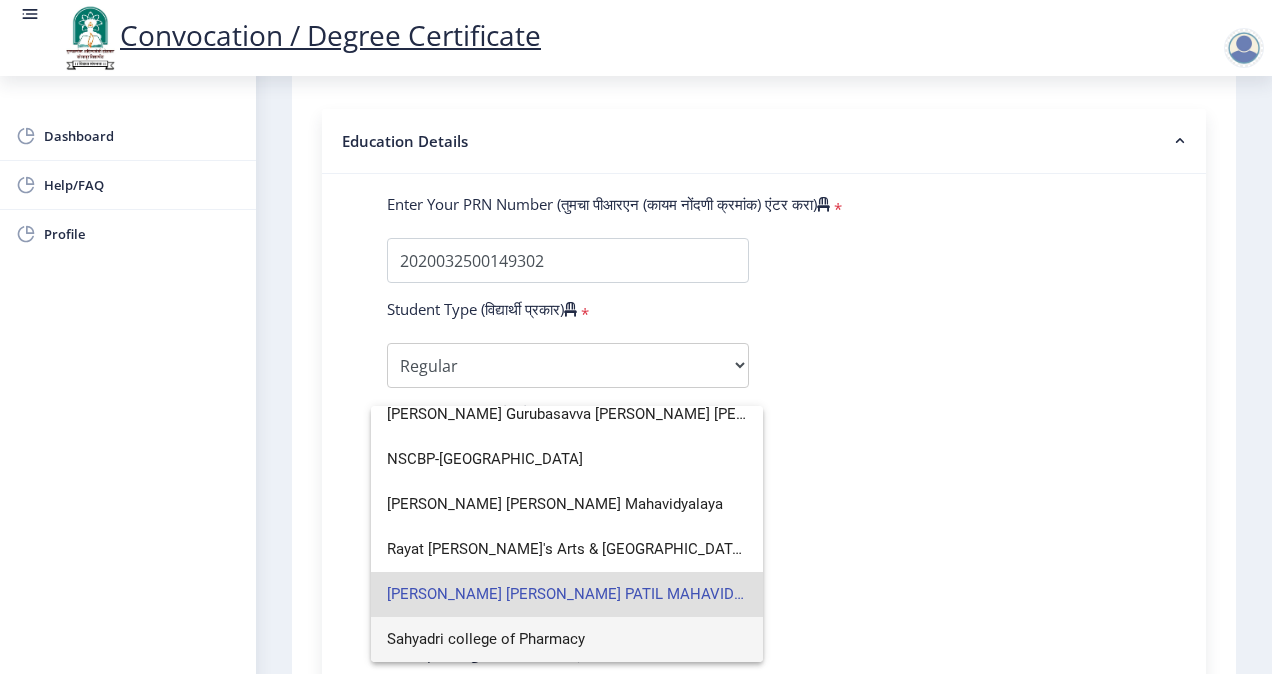 scroll, scrollTop: 0, scrollLeft: 0, axis: both 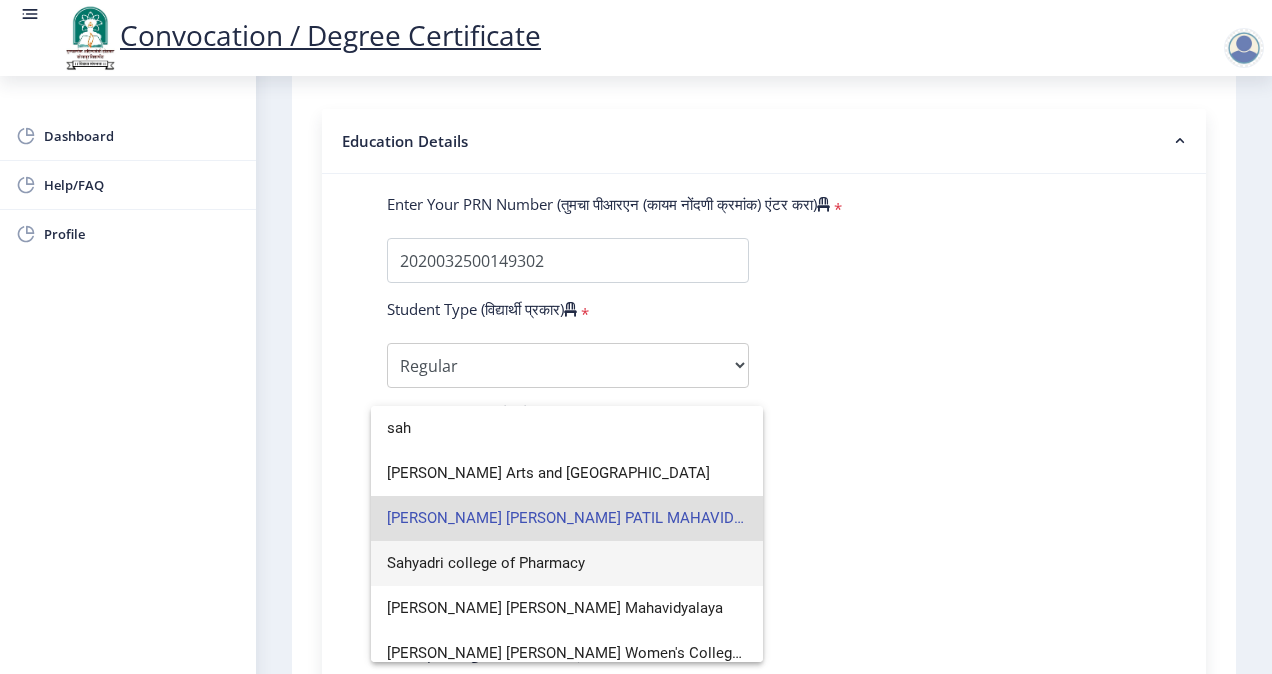type on "saha" 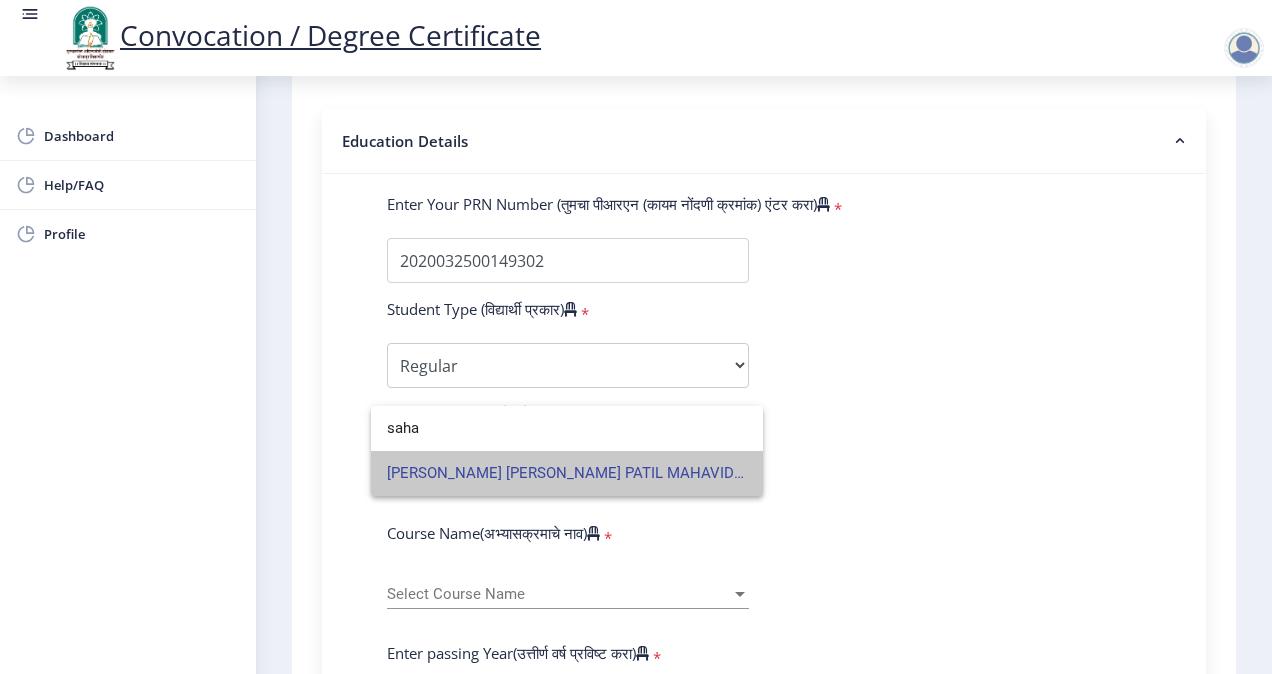 click on "[PERSON_NAME] [PERSON_NAME] PATIL MAHAVIDYALAYA" at bounding box center [567, 473] 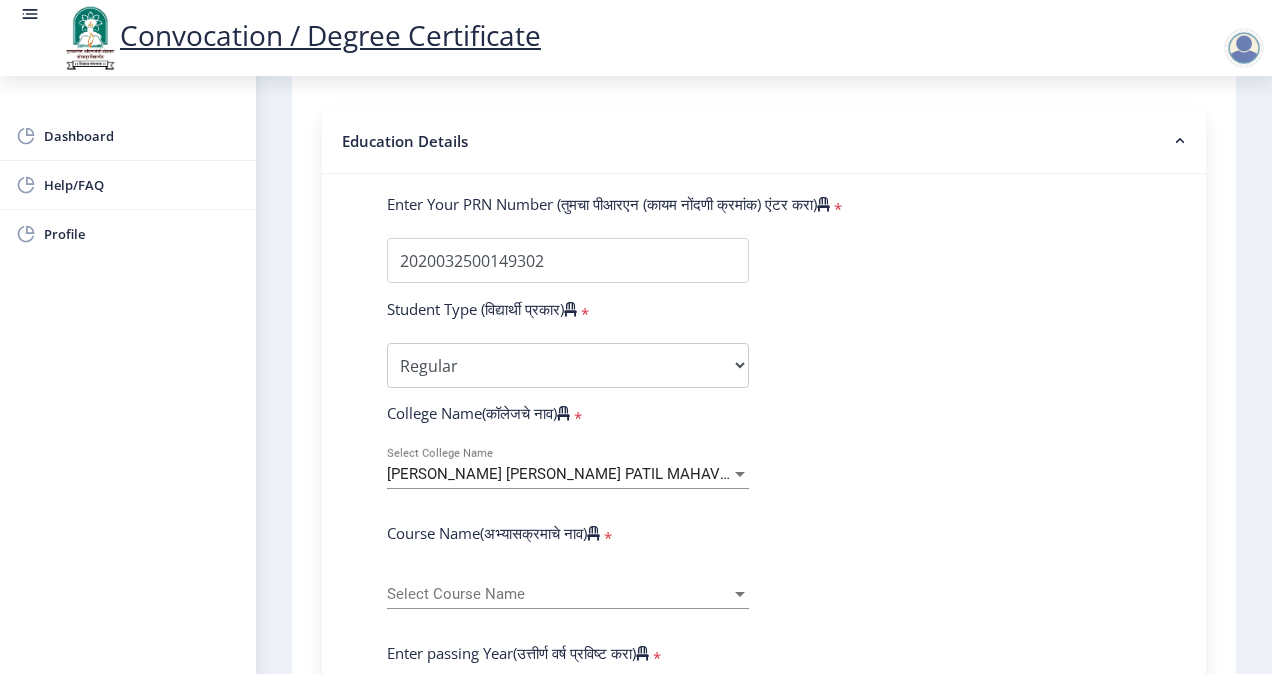 click on "Select Course Name Select Course Name" 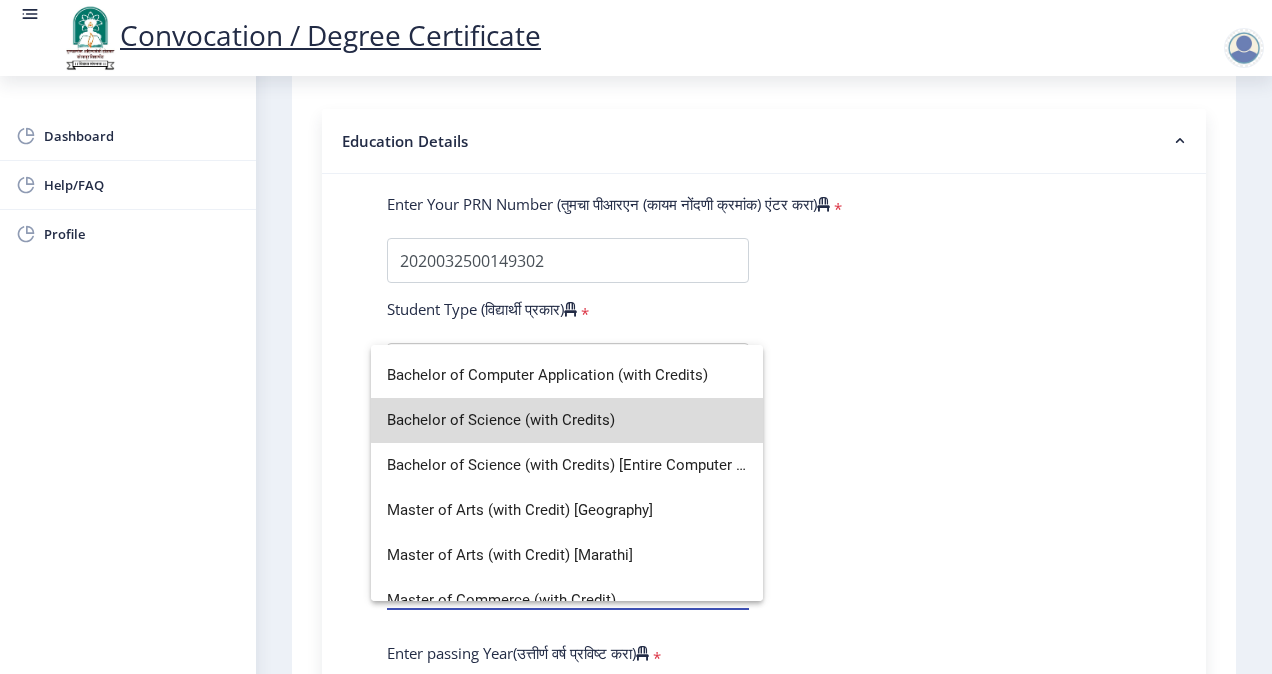 scroll, scrollTop: 116, scrollLeft: 0, axis: vertical 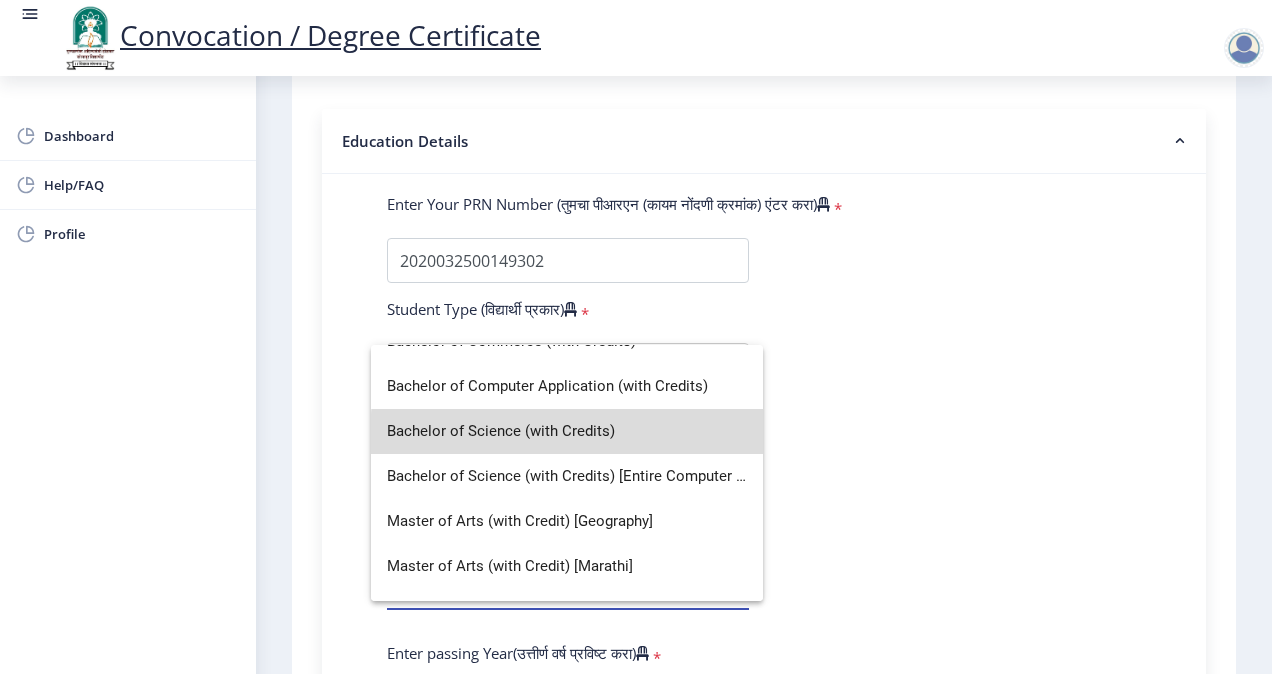 click on "Bachelor of Science (with Credits)" at bounding box center [567, 431] 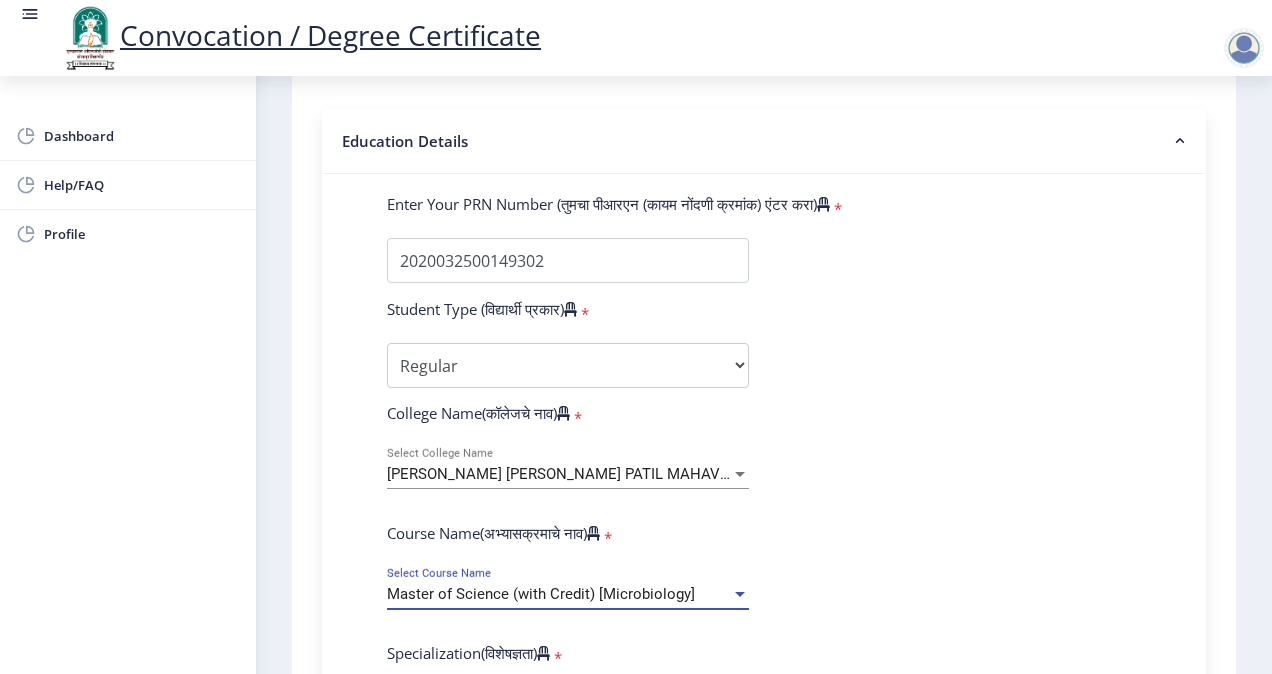click at bounding box center (740, 594) 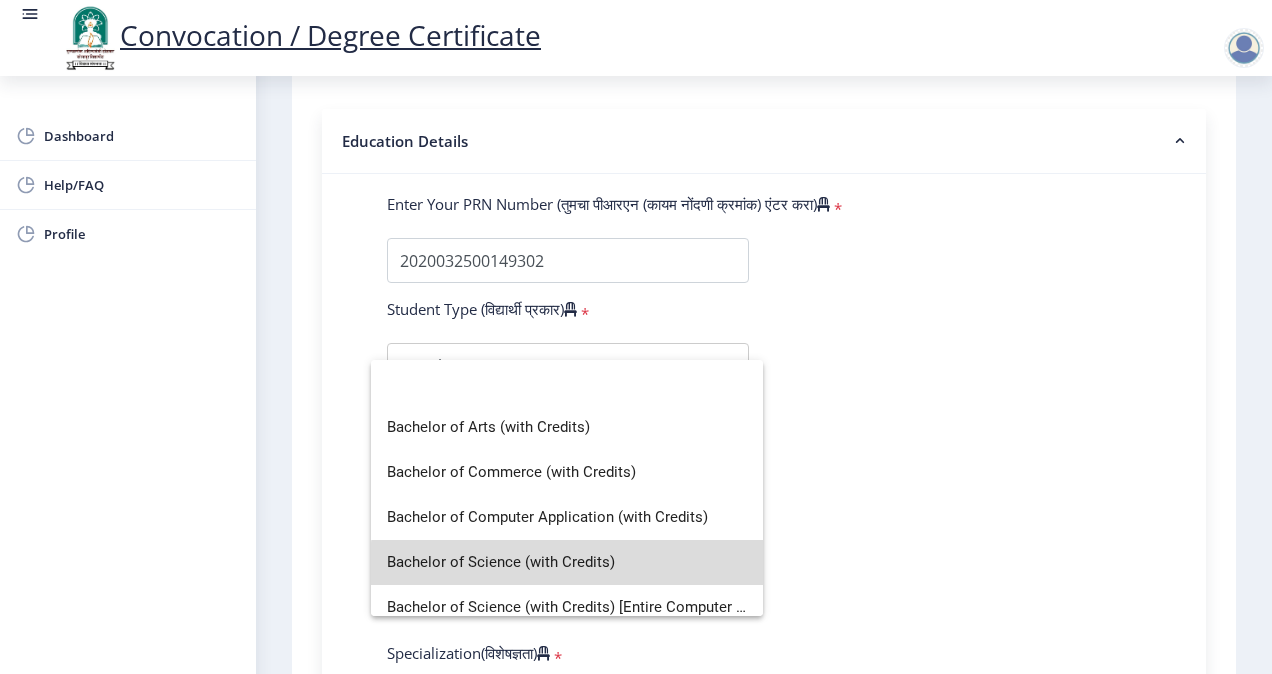 click on "Bachelor of Science (with Credits)" at bounding box center (567, 562) 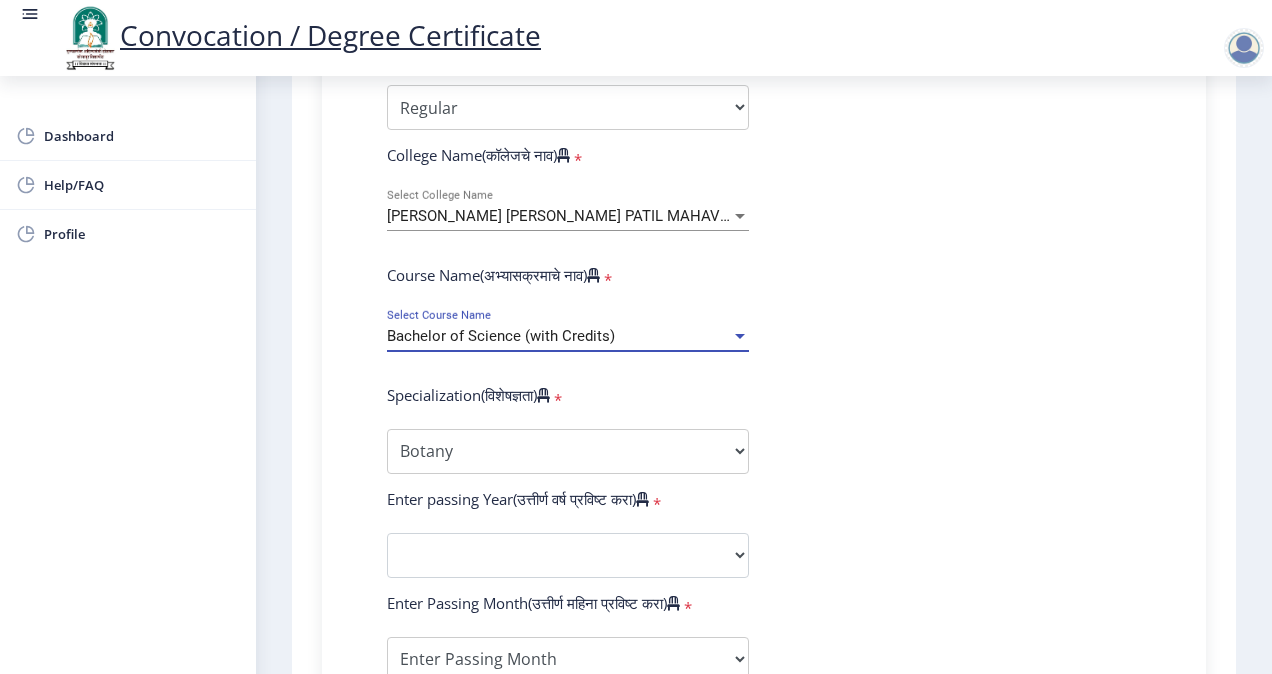 scroll, scrollTop: 698, scrollLeft: 0, axis: vertical 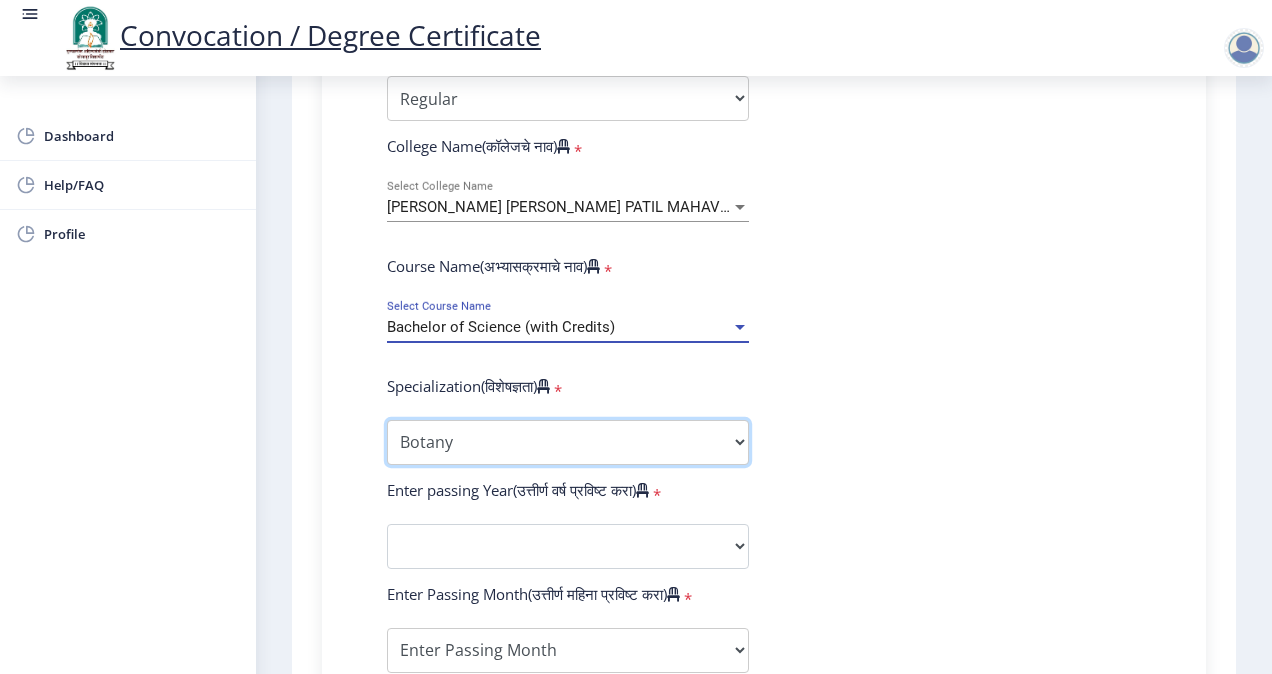 click on "Specialization Botany Chemistry Computer Science Electronics Geology Mathematics Microbiology Physics Statistics Zoology Other" at bounding box center [568, 442] 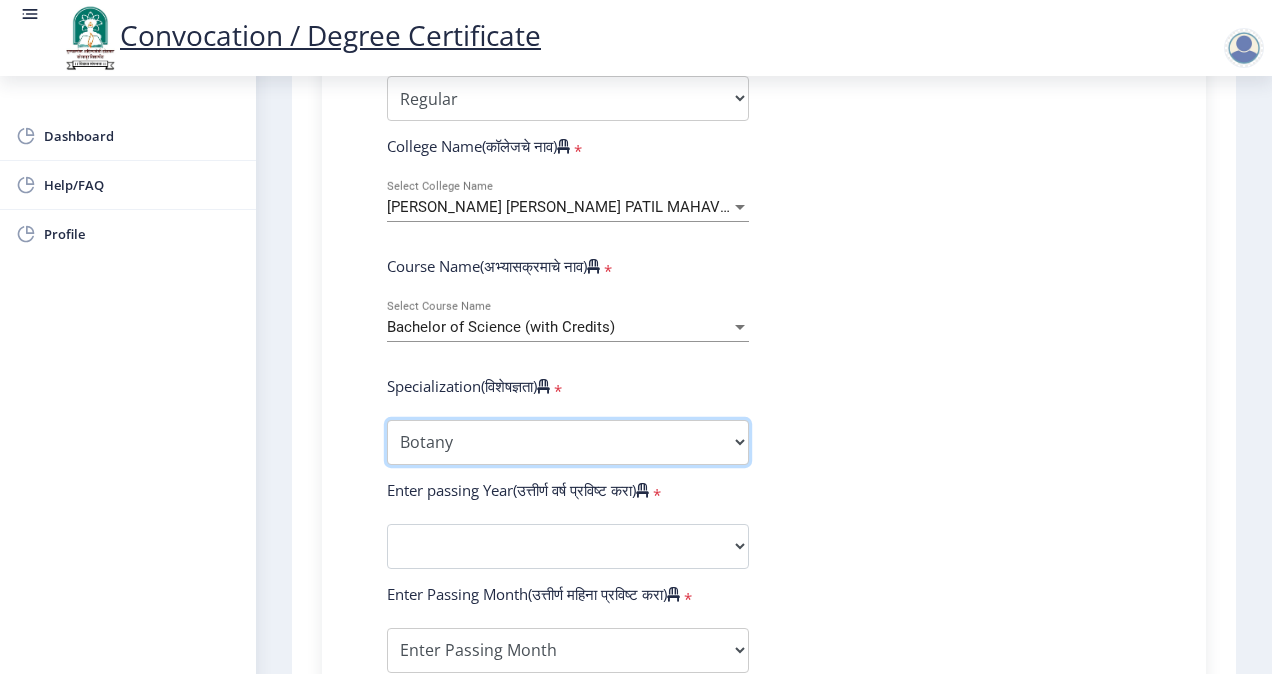 select on "Microbiology" 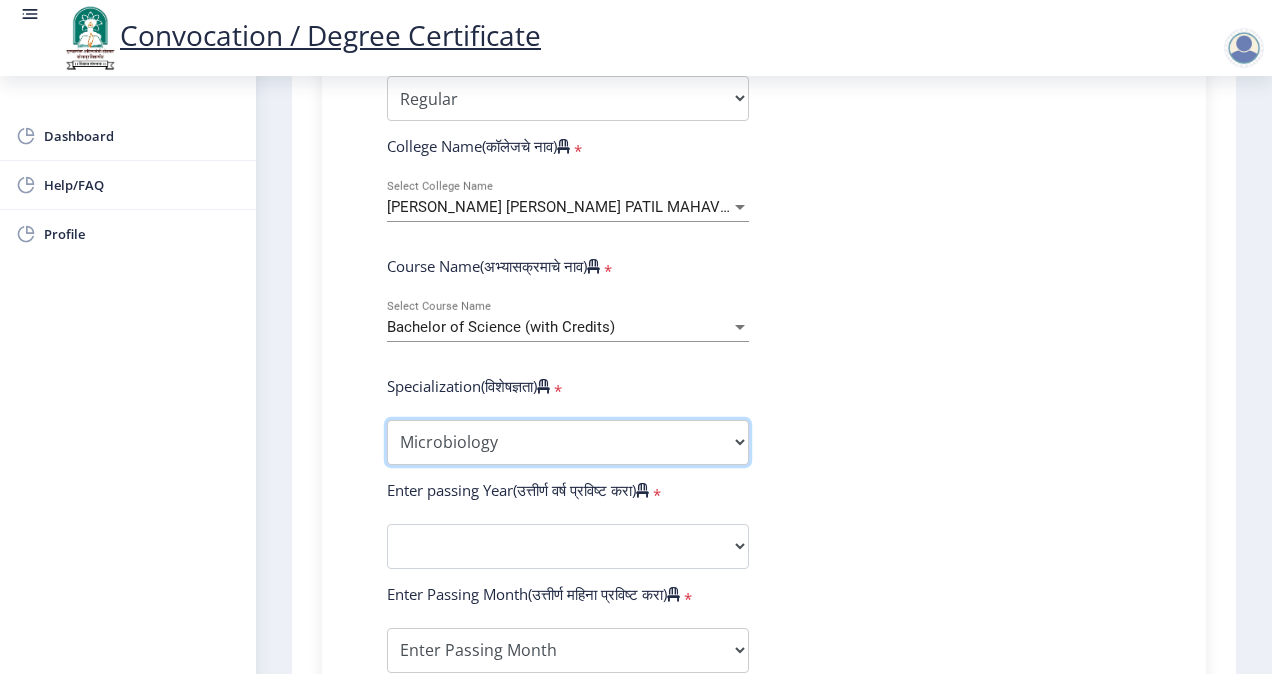 click on "Specialization Botany Chemistry Computer Science Electronics Geology Mathematics Microbiology Physics Statistics Zoology Other" at bounding box center [568, 442] 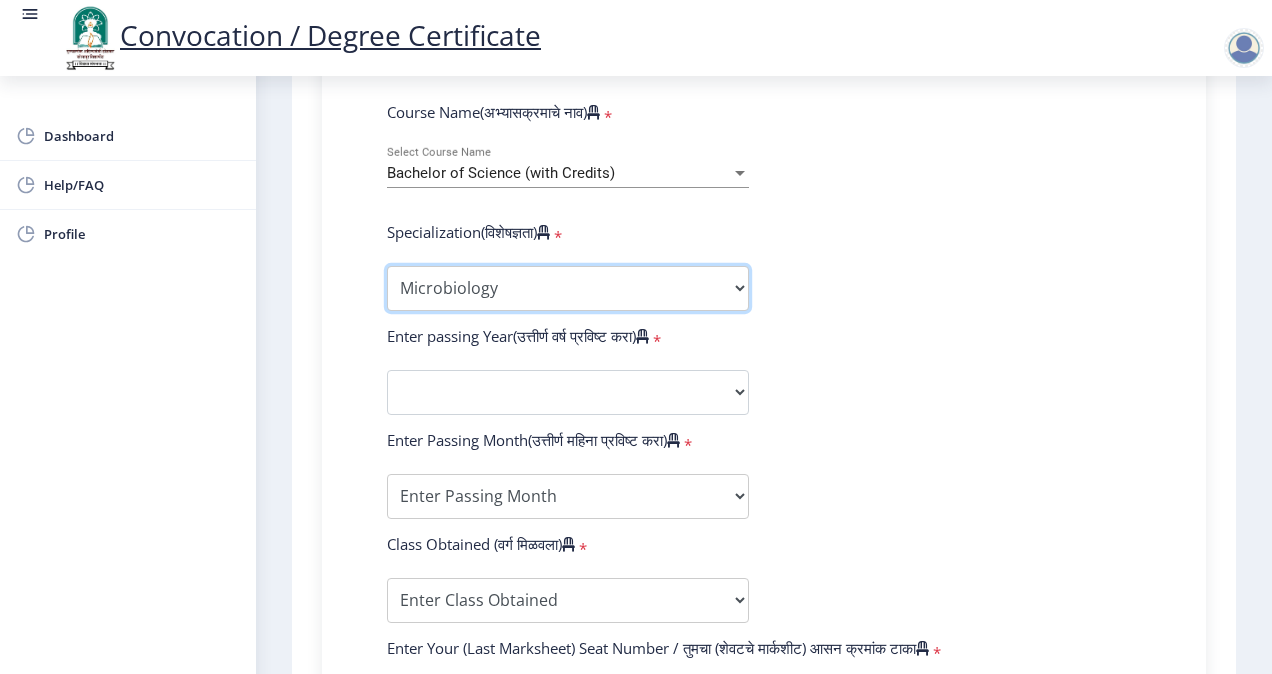 scroll, scrollTop: 854, scrollLeft: 0, axis: vertical 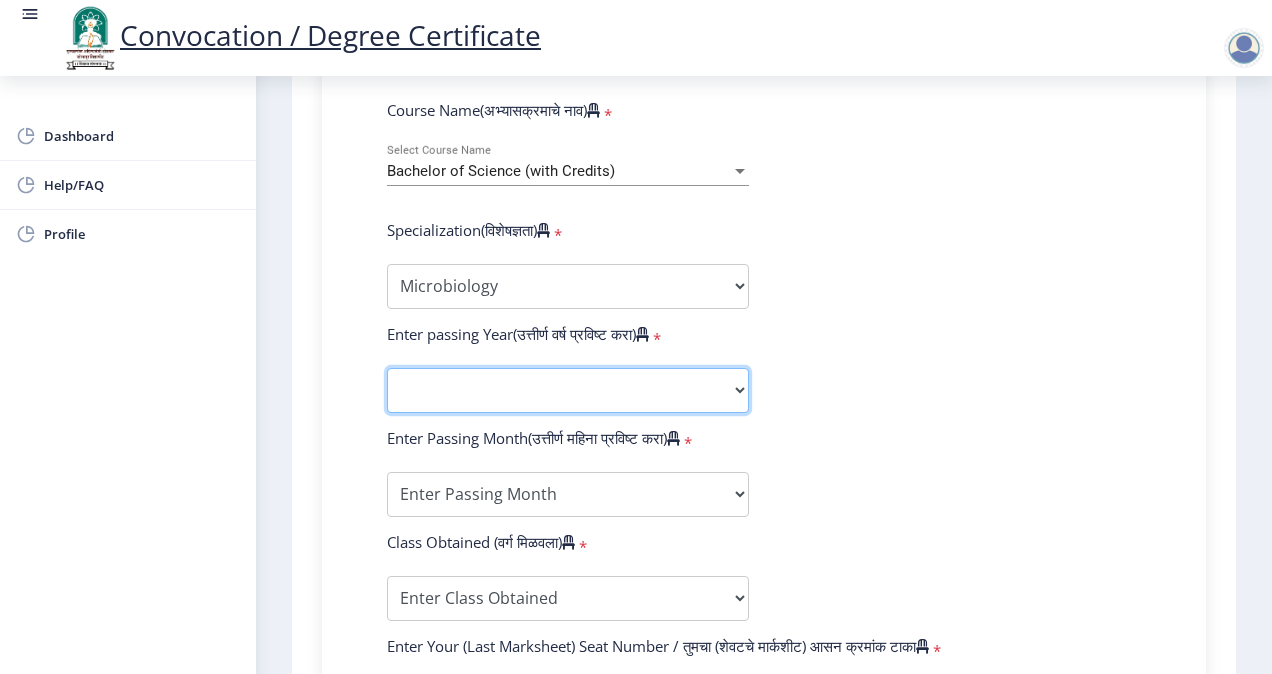 click on "2025   2024   2023   2022   2021   2020   2019   2018   2017   2016   2015   2014   2013   2012   2011   2010   2009   2008   2007   2006   2005   2004   2003   2002   2001   2000   1999   1998   1997   1996   1995   1994   1993   1992   1991   1990   1989   1988   1987   1986   1985   1984   1983   1982   1981   1980   1979   1978   1977   1976" 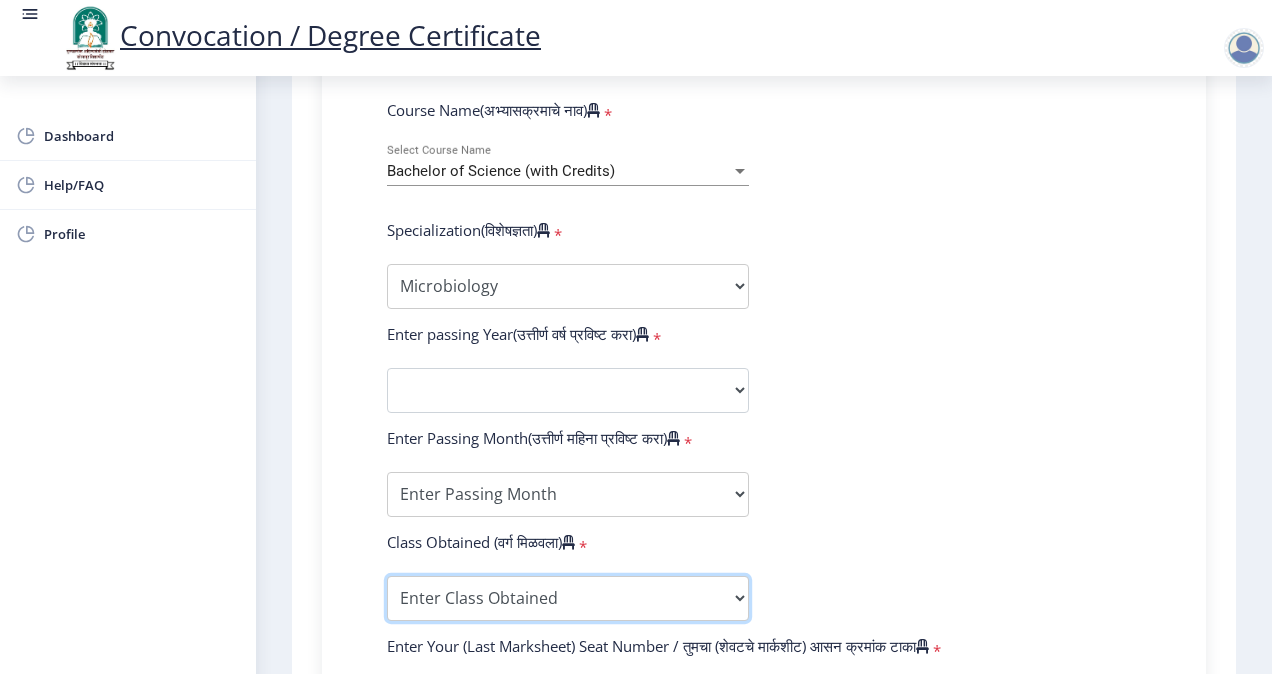 click on "Enter Class Obtained FIRST CLASS WITH DISTINCTION FIRST CLASS HIGHER SECOND CLASS SECOND CLASS PASS CLASS Grade O Grade A+ Grade A Grade B+ Grade B Grade C+ Grade C Grade D Grade E" at bounding box center [568, 598] 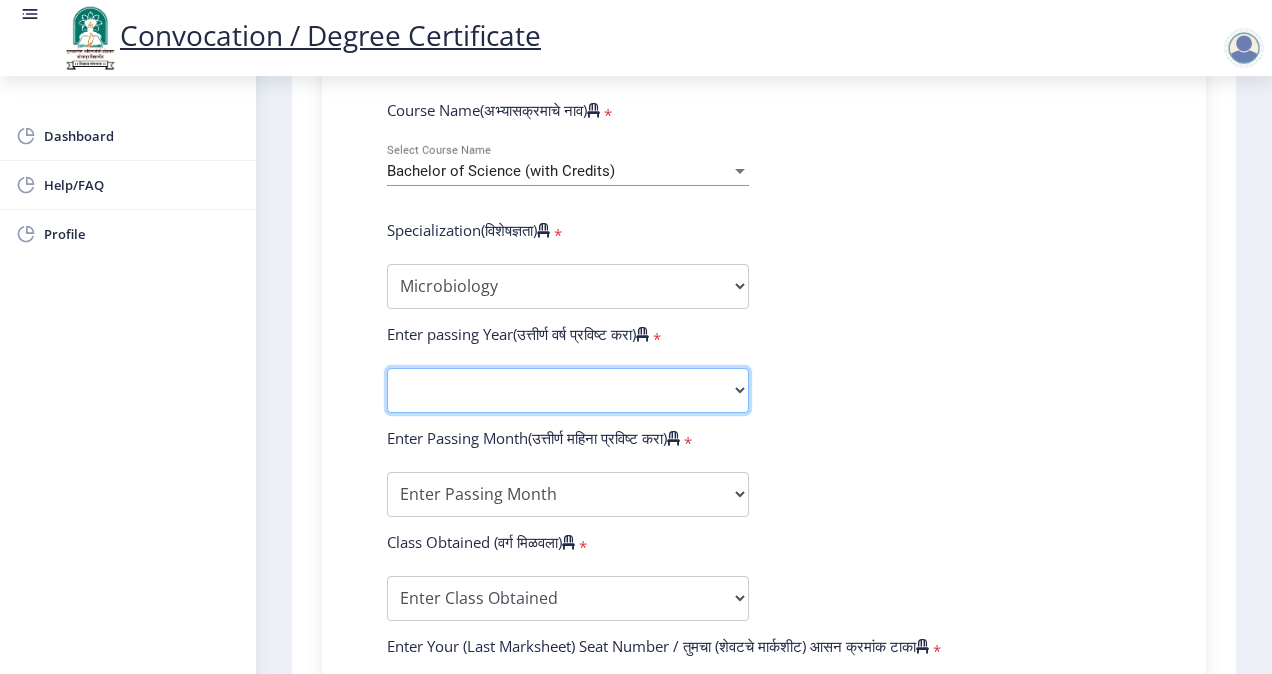 click on "2025   2024   2023   2022   2021   2020   2019   2018   2017   2016   2015   2014   2013   2012   2011   2010   2009   2008   2007   2006   2005   2004   2003   2002   2001   2000   1999   1998   1997   1996   1995   1994   1993   1992   1991   1990   1989   1988   1987   1986   1985   1984   1983   1982   1981   1980   1979   1978   1977   1976" 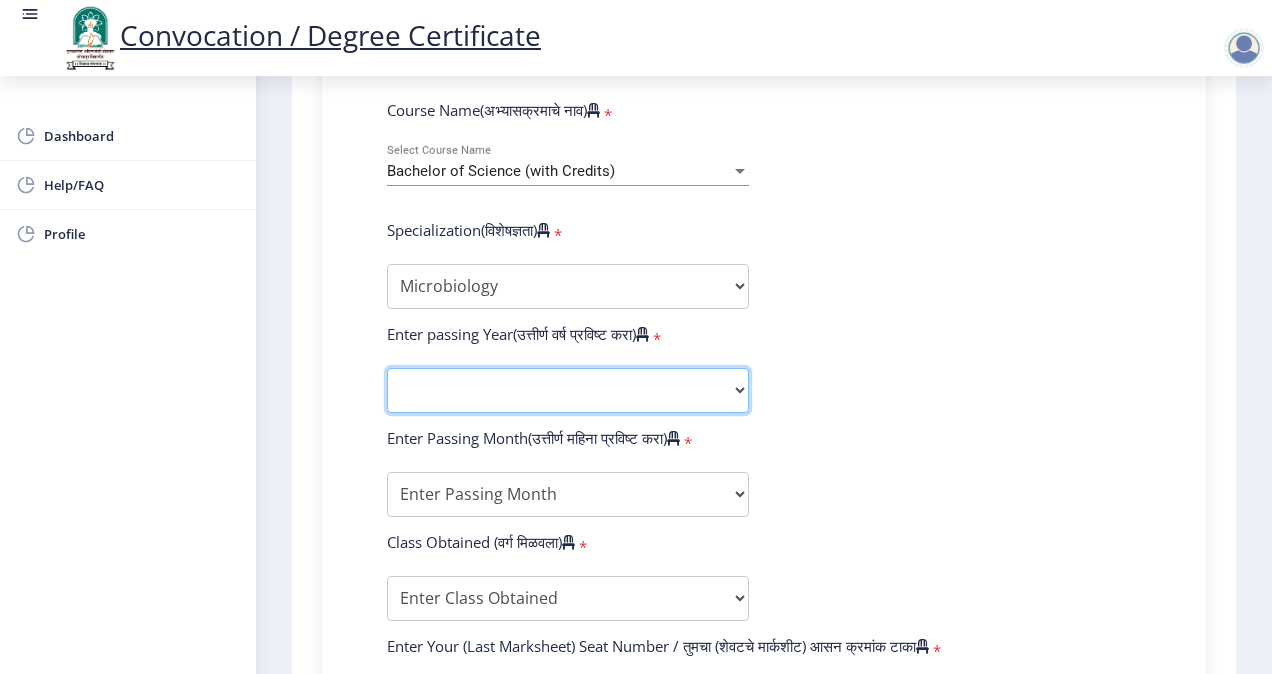 select on "2022" 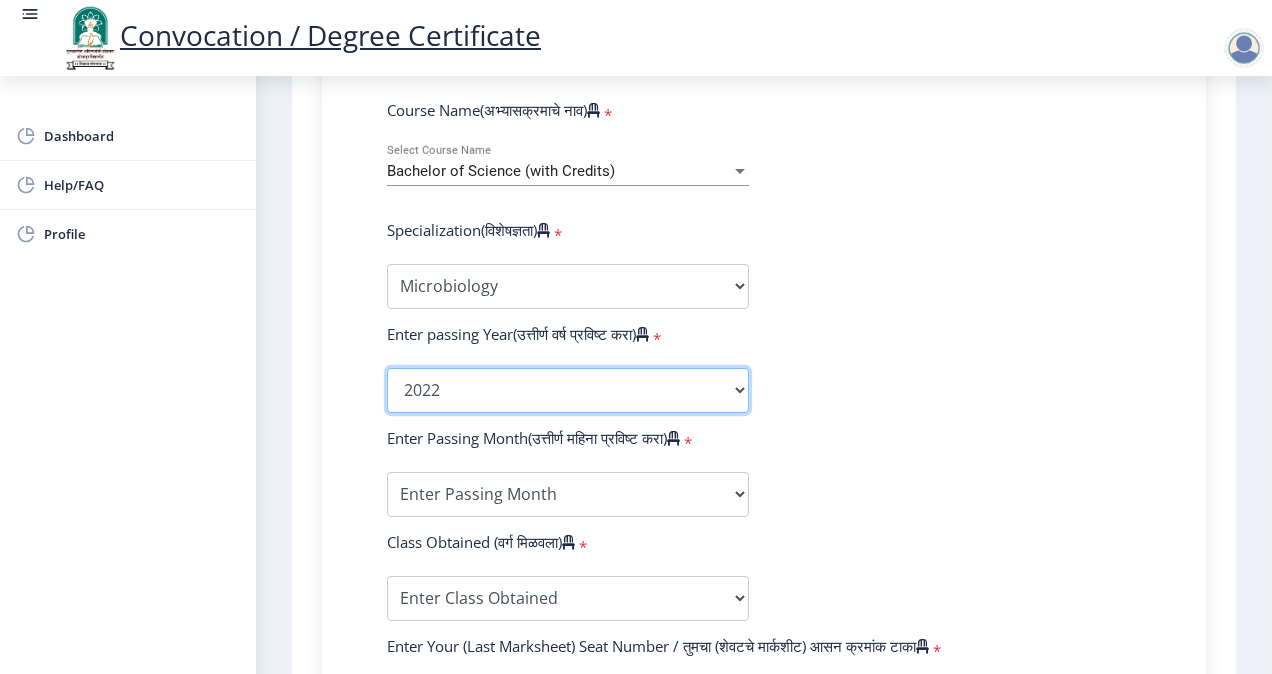 click on "2025   2024   2023   2022   2021   2020   2019   2018   2017   2016   2015   2014   2013   2012   2011   2010   2009   2008   2007   2006   2005   2004   2003   2002   2001   2000   1999   1998   1997   1996   1995   1994   1993   1992   1991   1990   1989   1988   1987   1986   1985   1984   1983   1982   1981   1980   1979   1978   1977   1976" 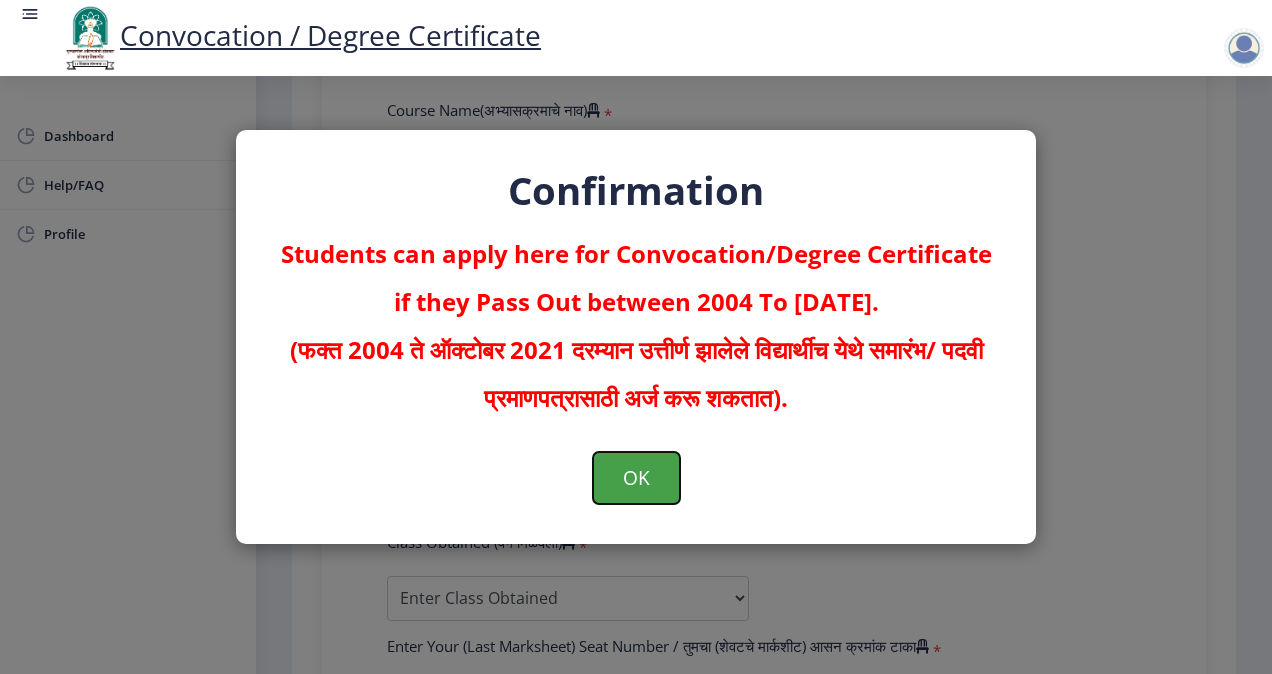 click on "OK" 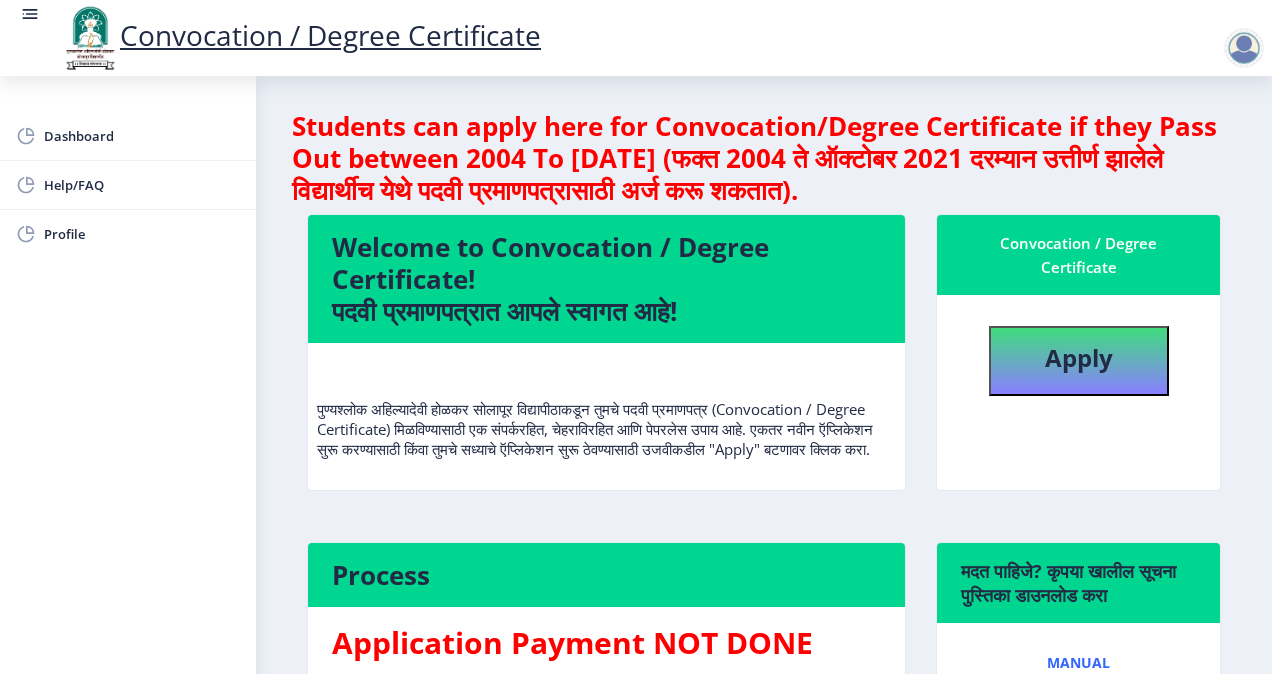 scroll, scrollTop: 0, scrollLeft: 0, axis: both 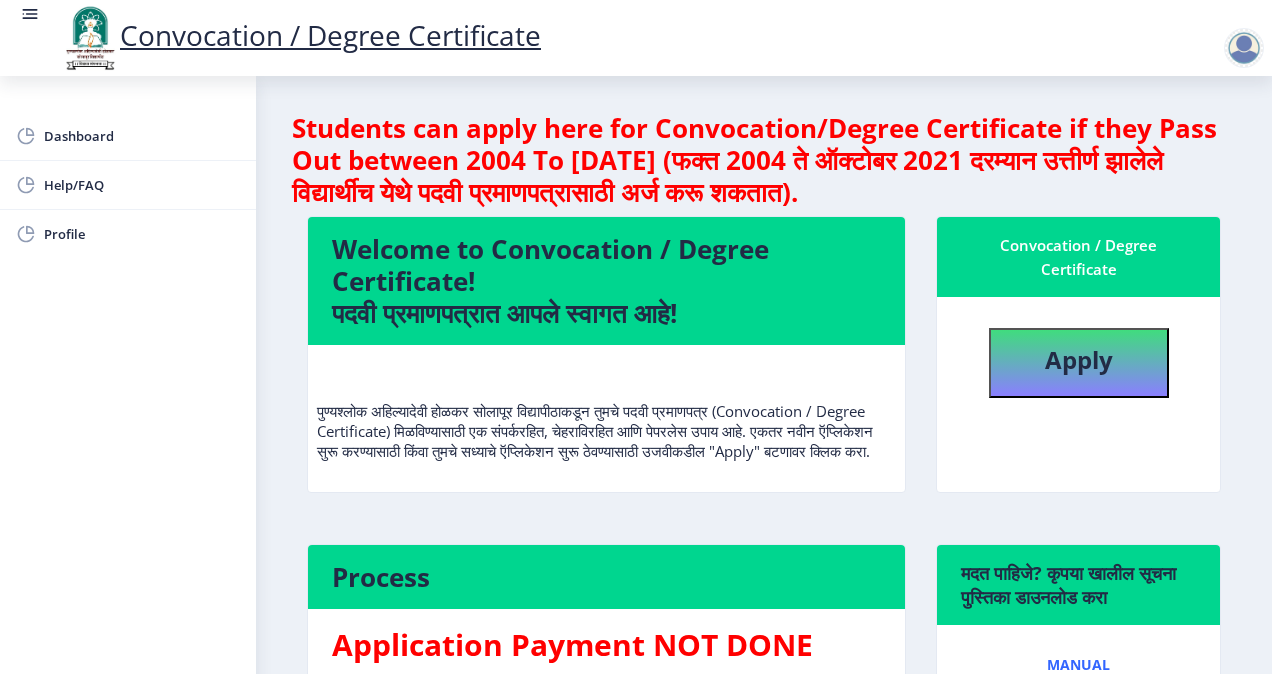 click 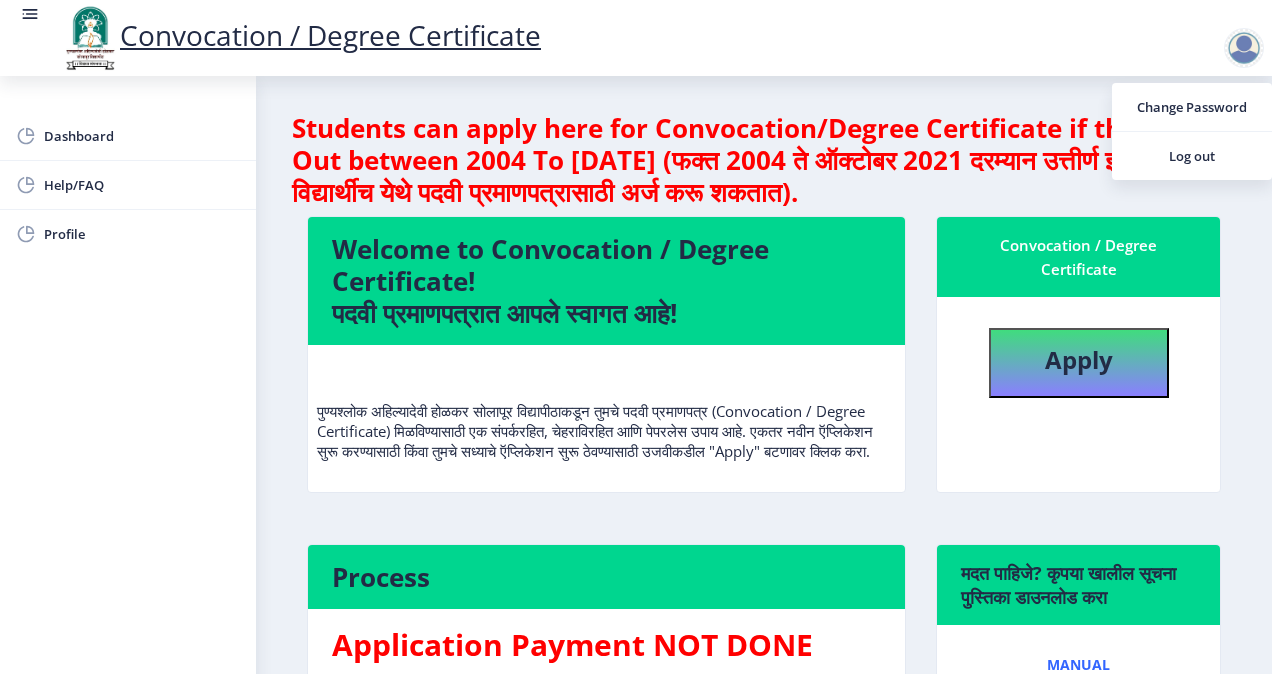 click on "Students can apply here for Convocation/Degree Certificate if they Pass Out between 2004 To [DATE] (फक्त 2004 ते ऑक्टोबर 2021 दरम्यान उत्तीर्ण झालेले विद्यार्थीच येथे पदवी प्रमाणपत्रासाठी अर्ज करू शकतात)." 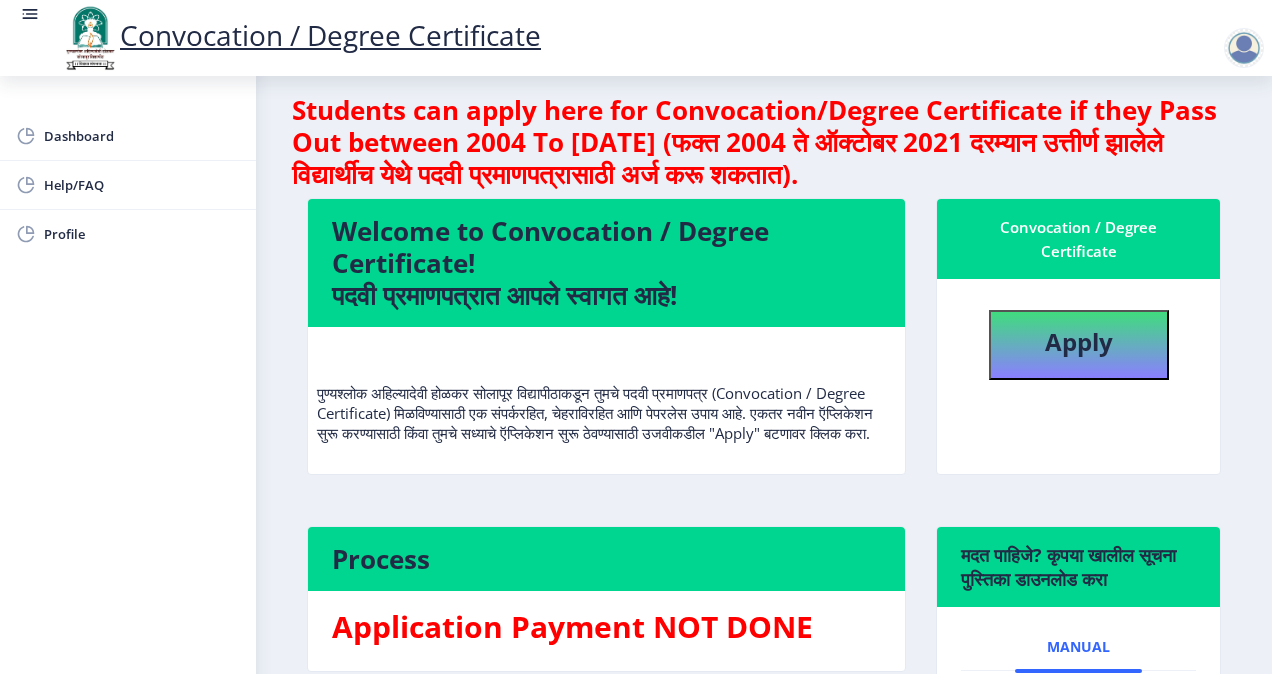 scroll, scrollTop: 0, scrollLeft: 0, axis: both 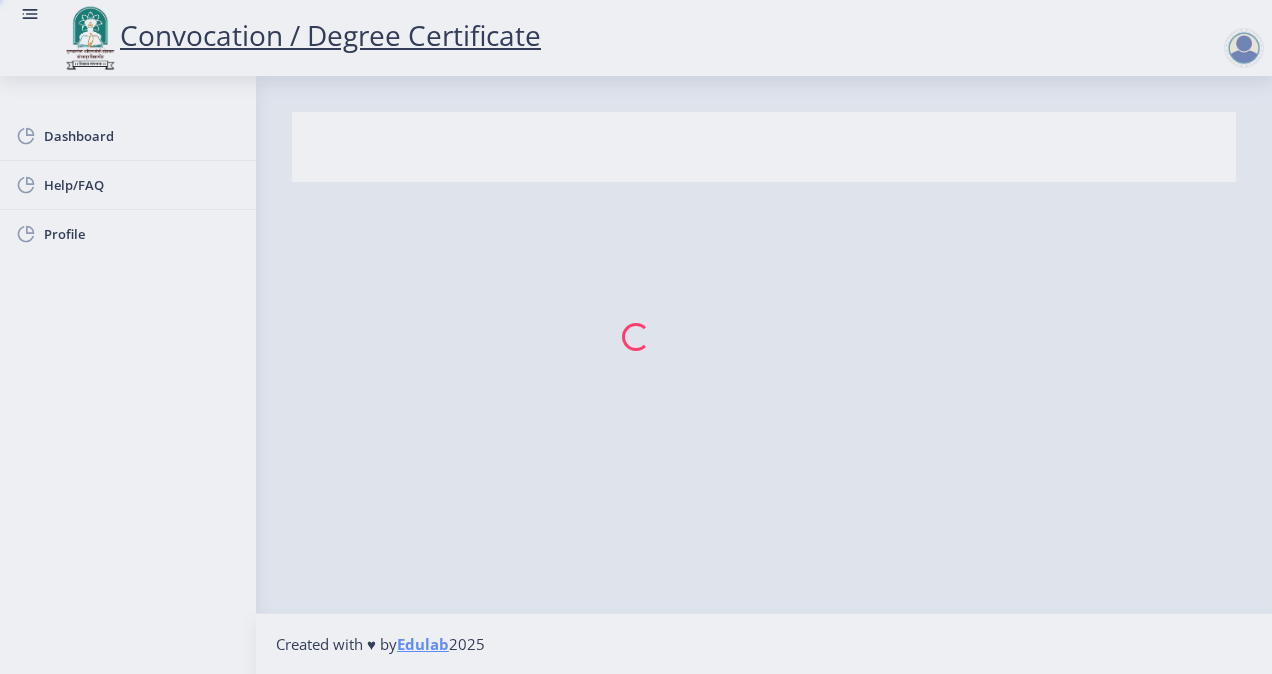 select 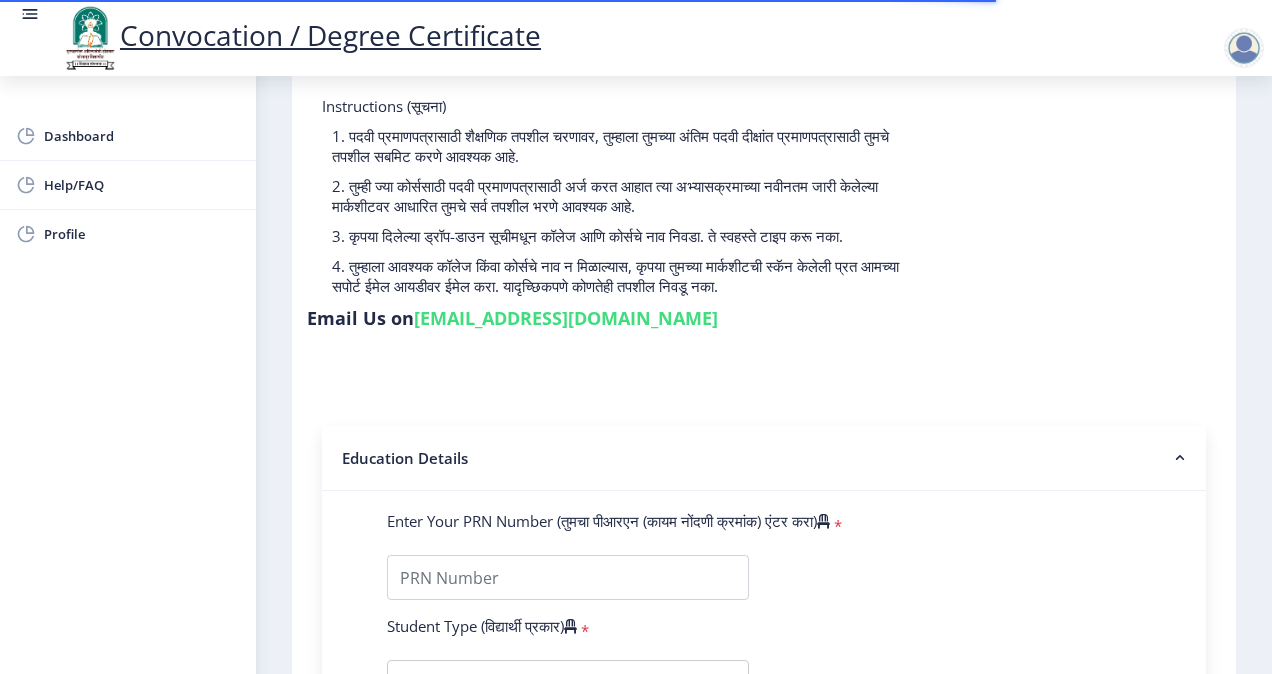 scroll, scrollTop: 0, scrollLeft: 0, axis: both 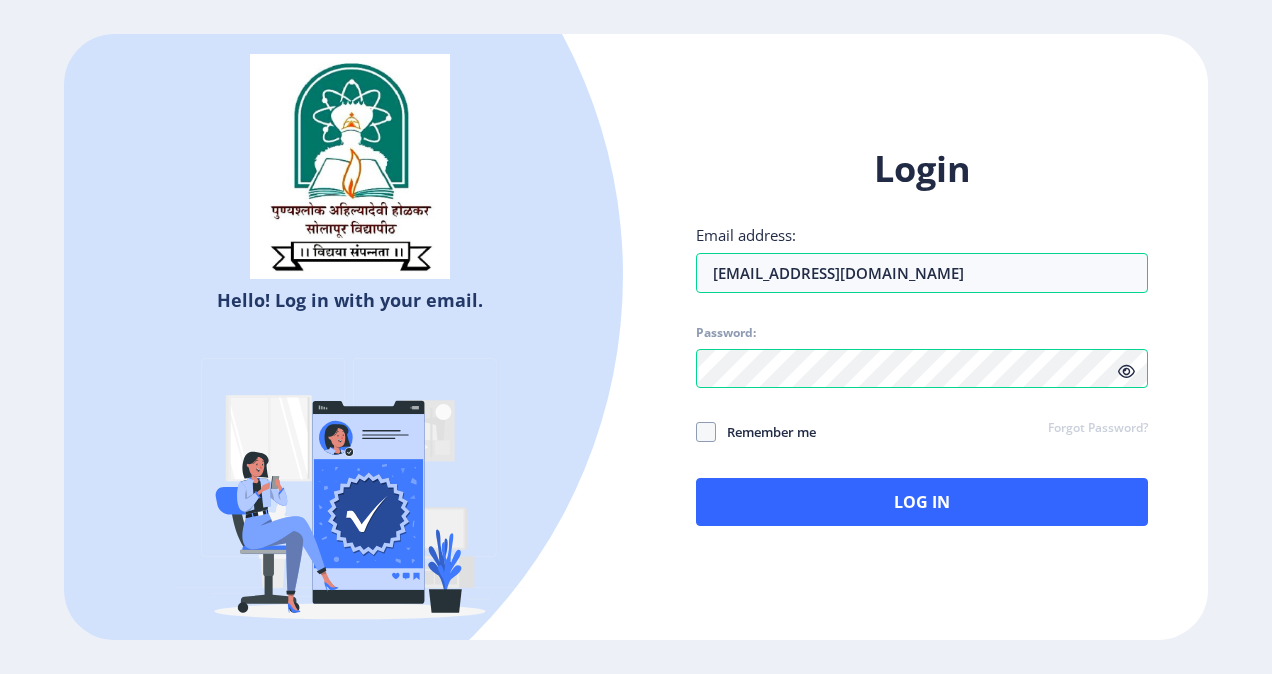 select 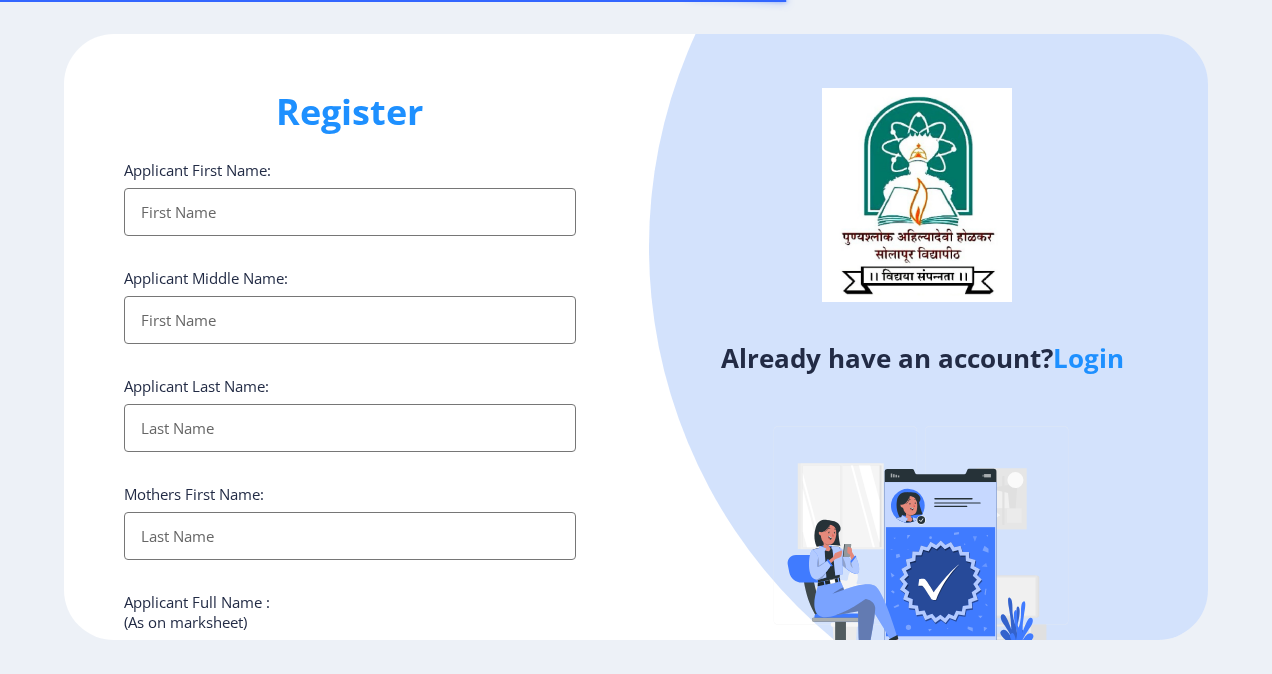 select 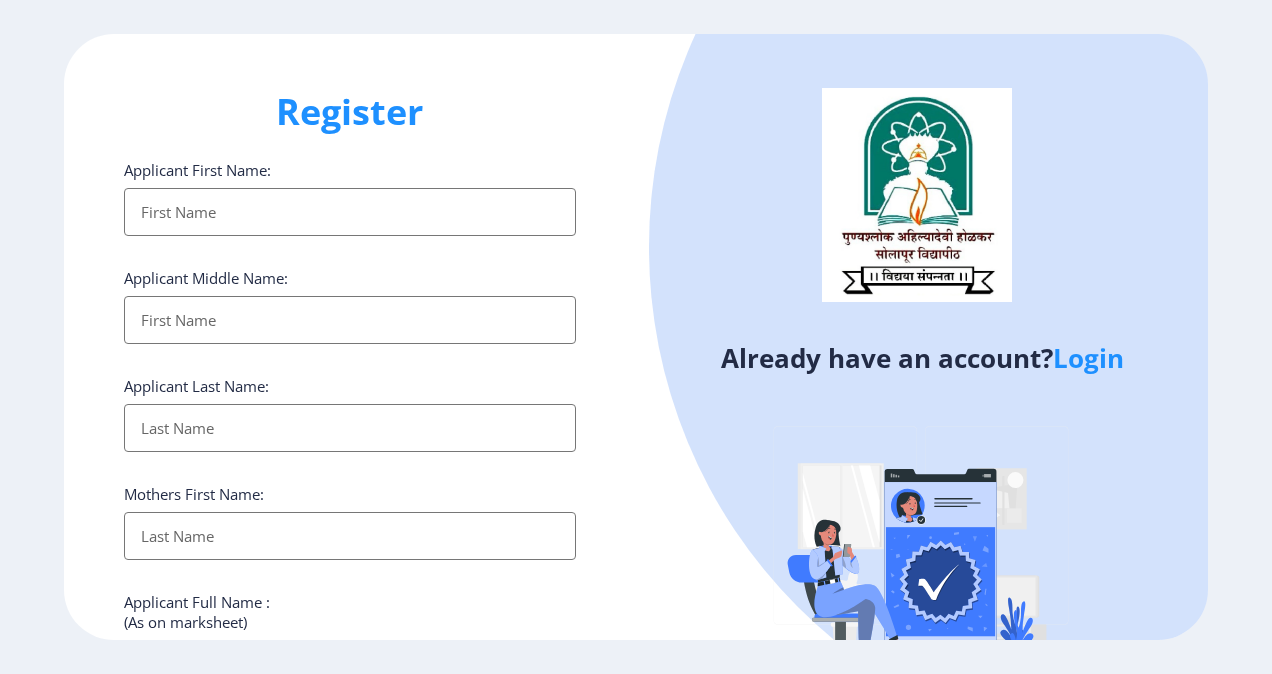 click on "Login" 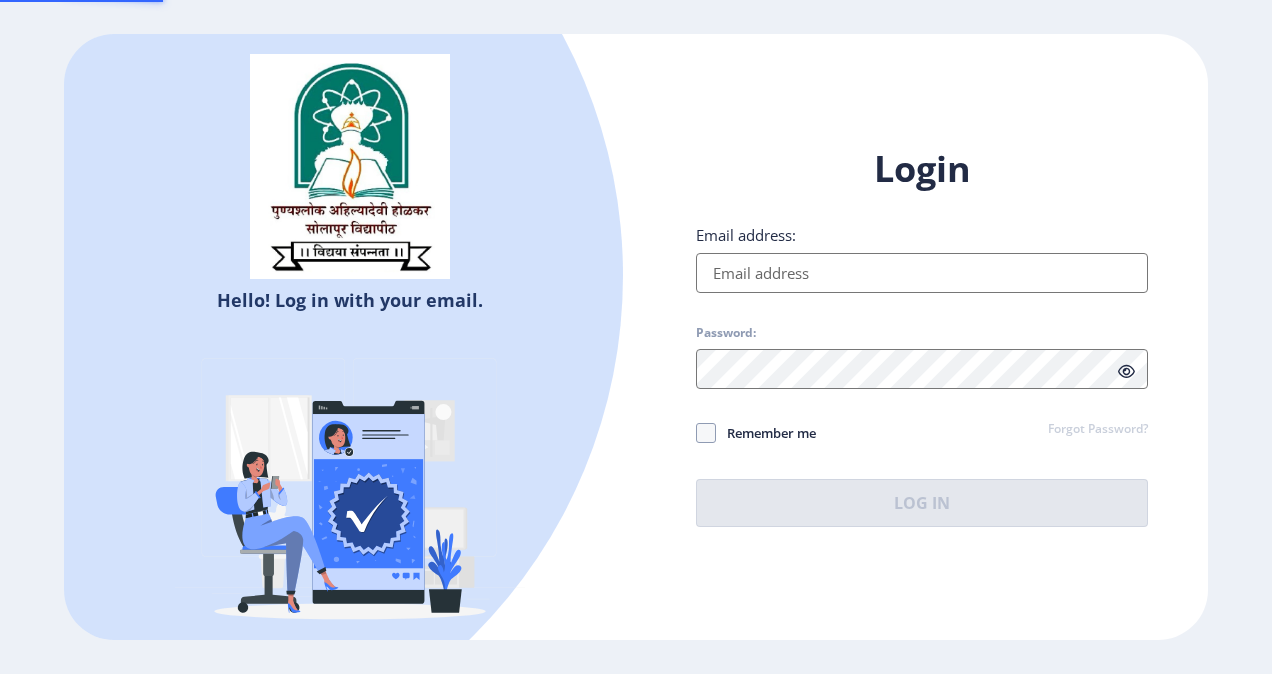 type on "[EMAIL_ADDRESS][DOMAIN_NAME]" 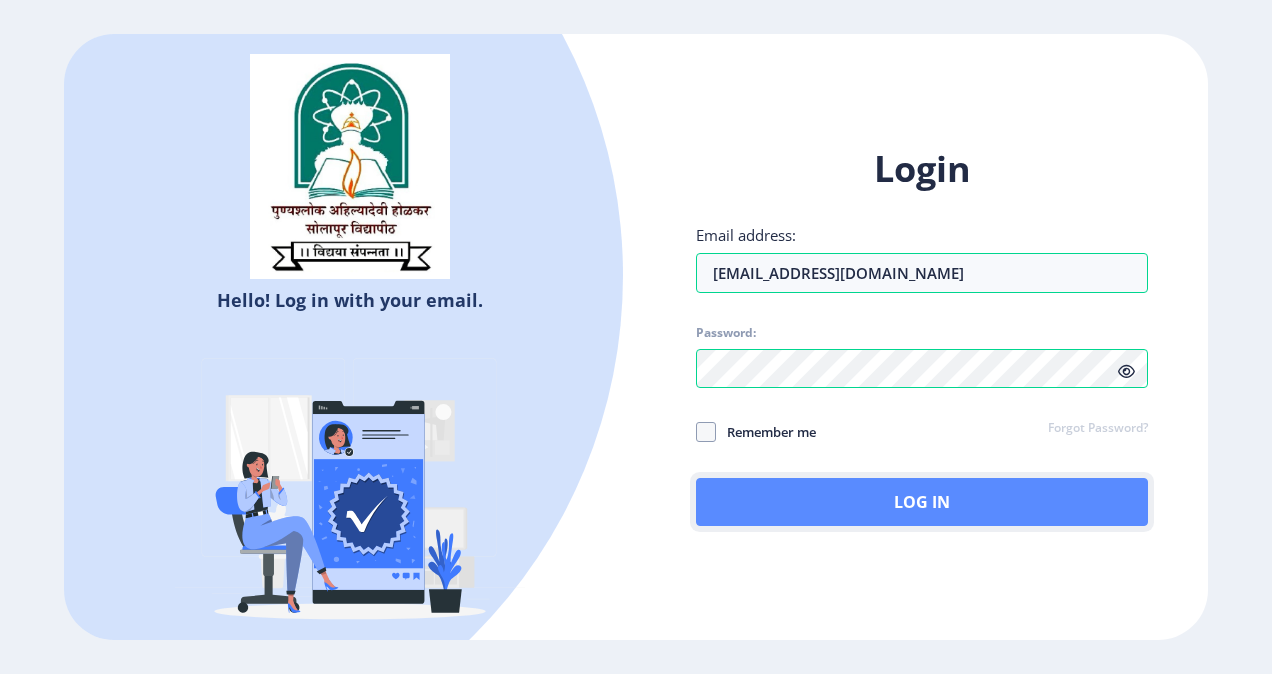 click on "Log In" 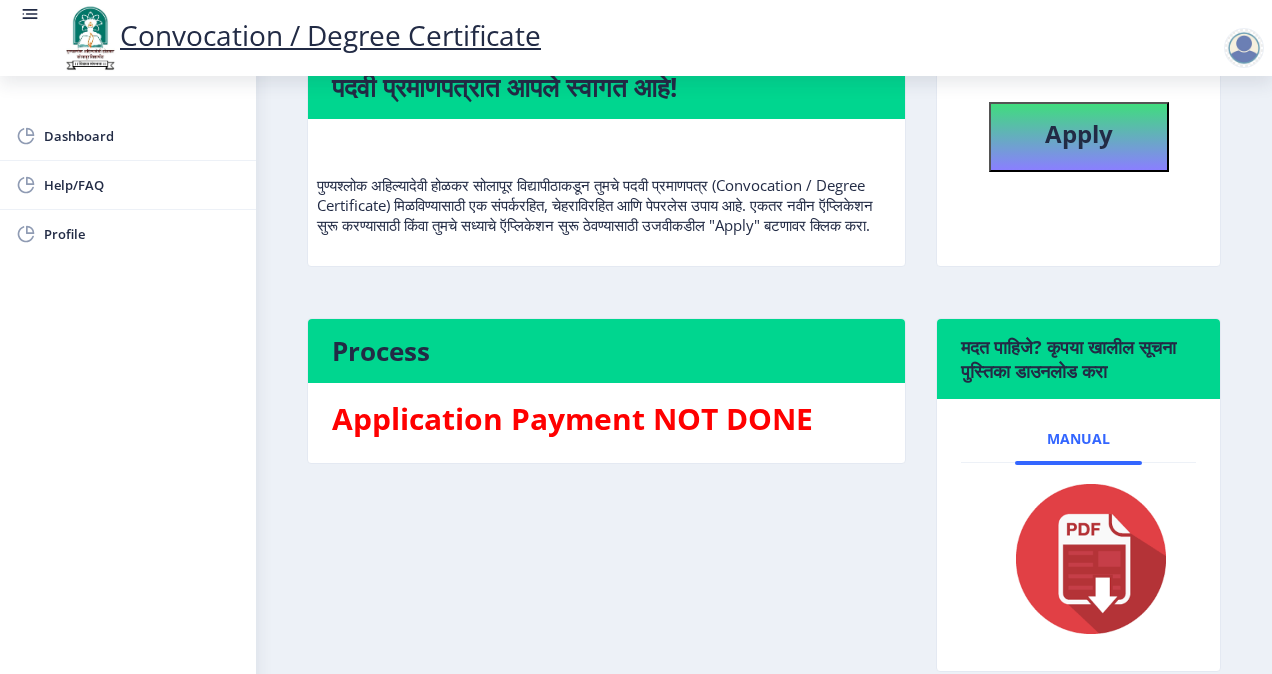 scroll, scrollTop: 345, scrollLeft: 0, axis: vertical 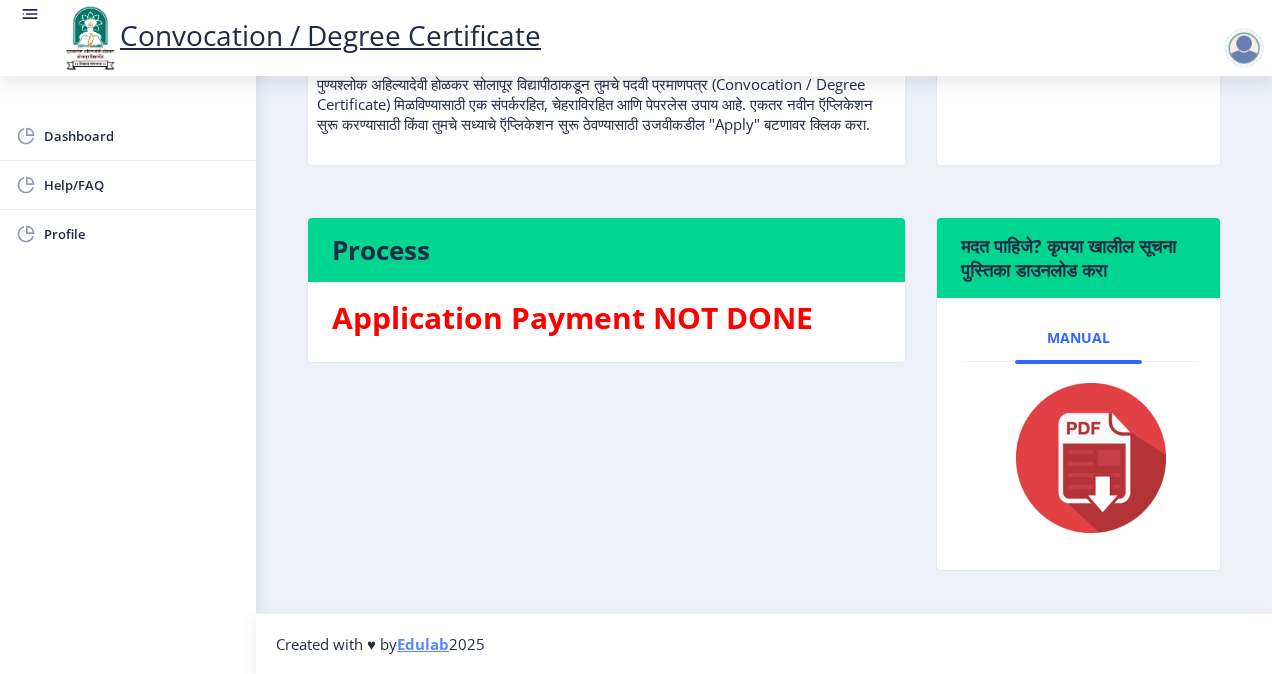 click 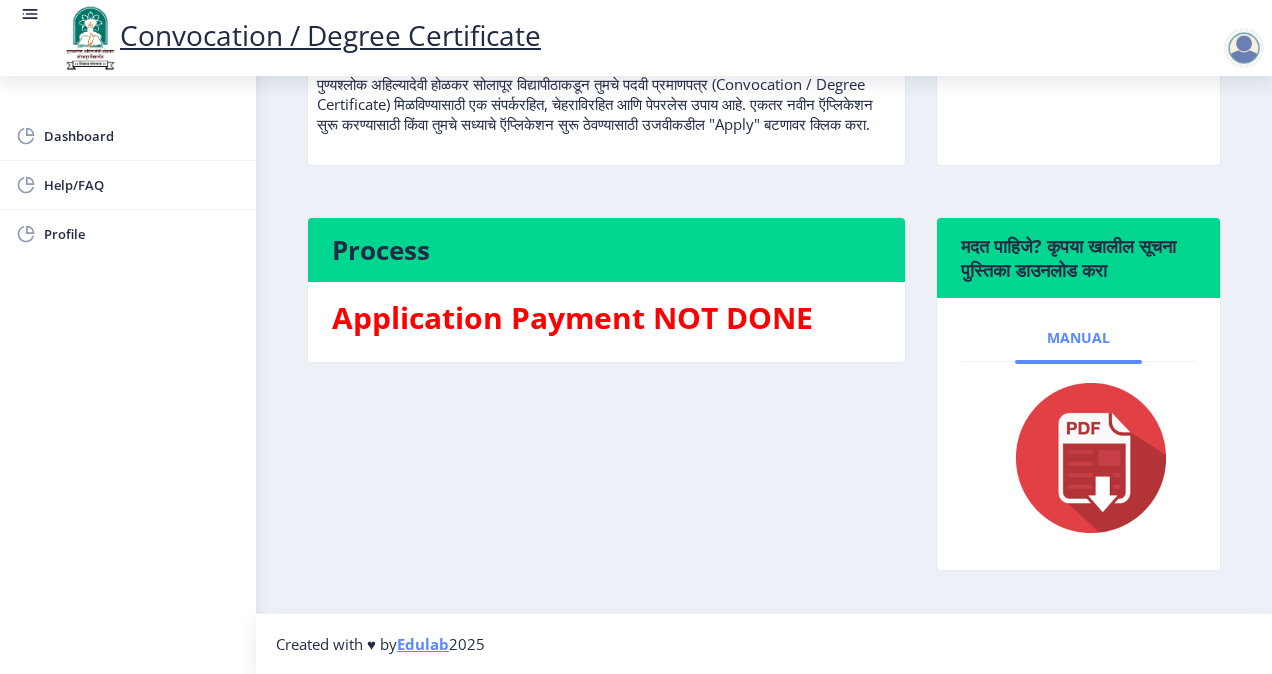 click on "Manual" 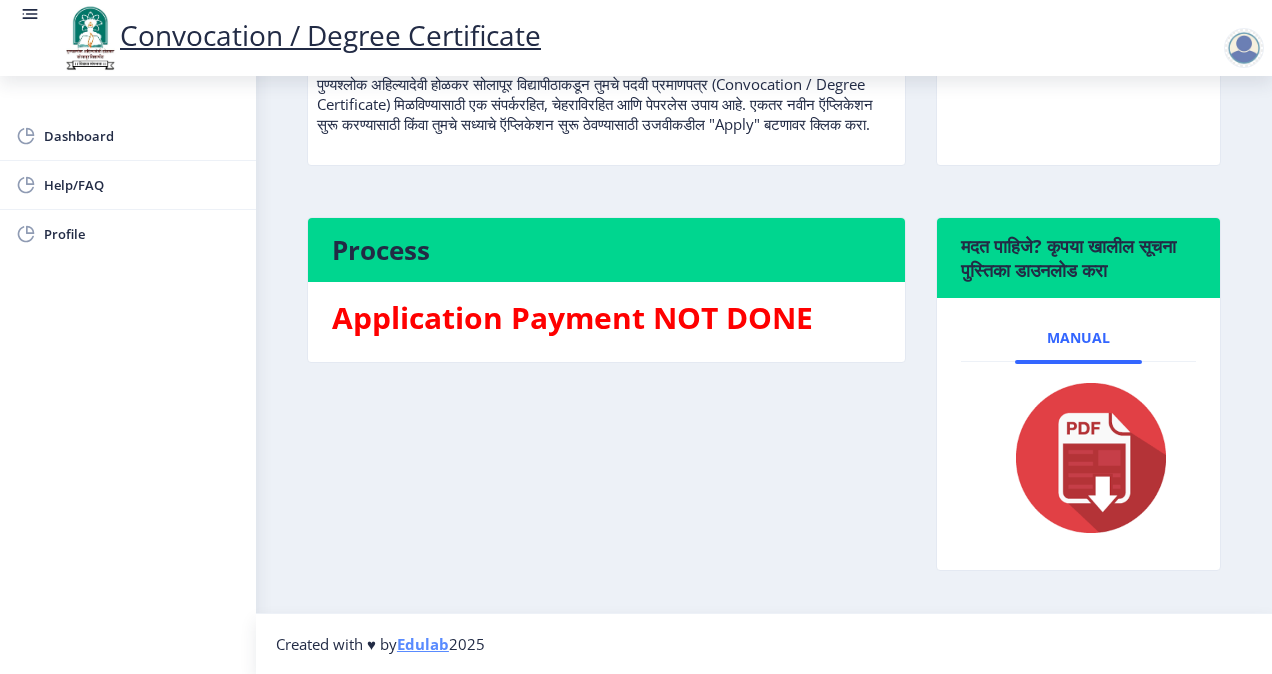 click 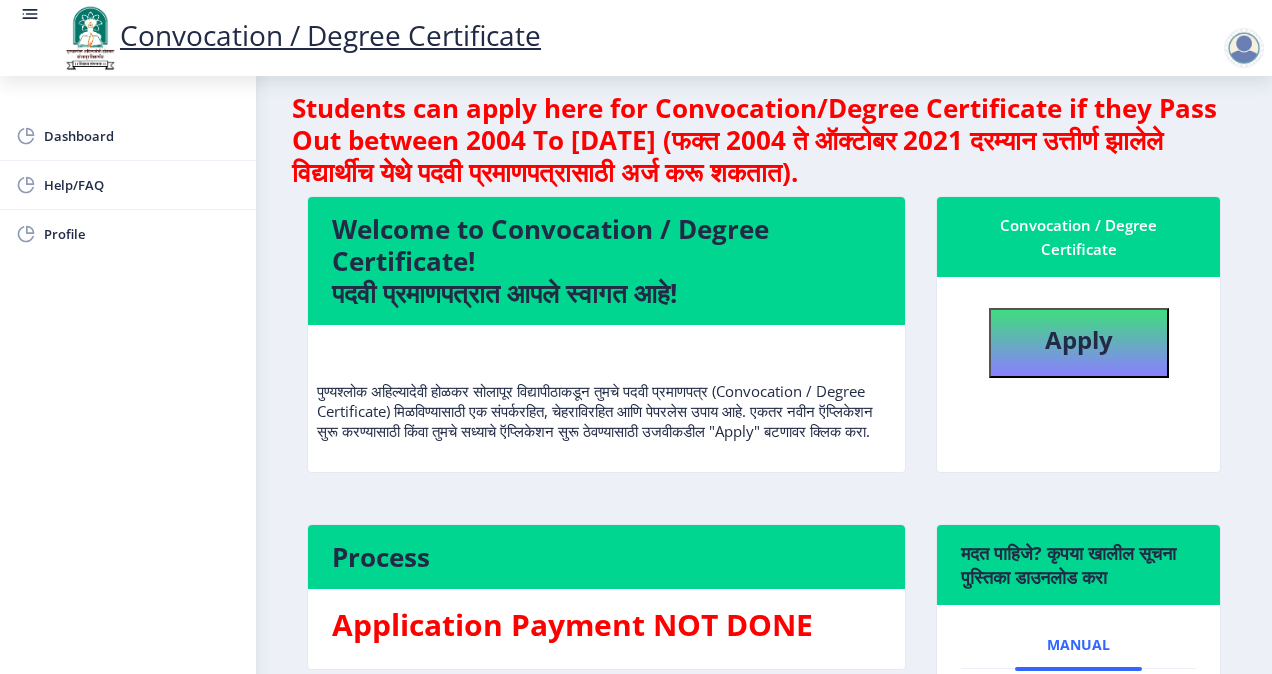 scroll, scrollTop: 0, scrollLeft: 0, axis: both 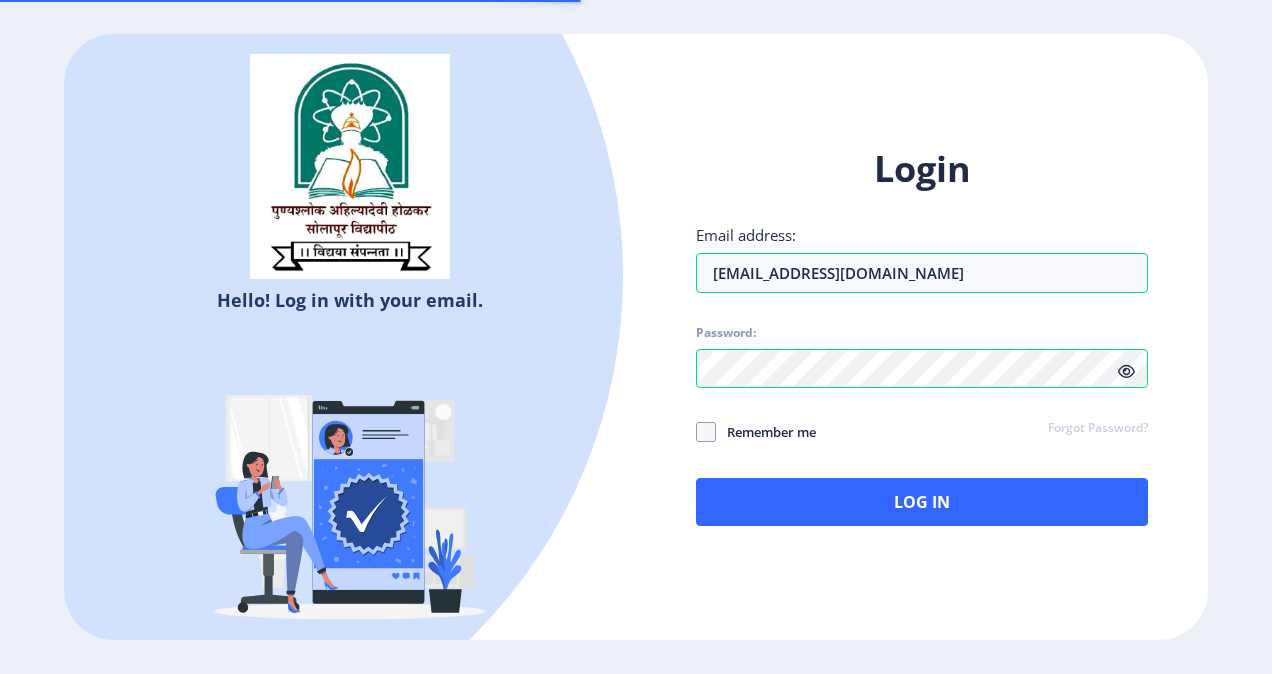 select 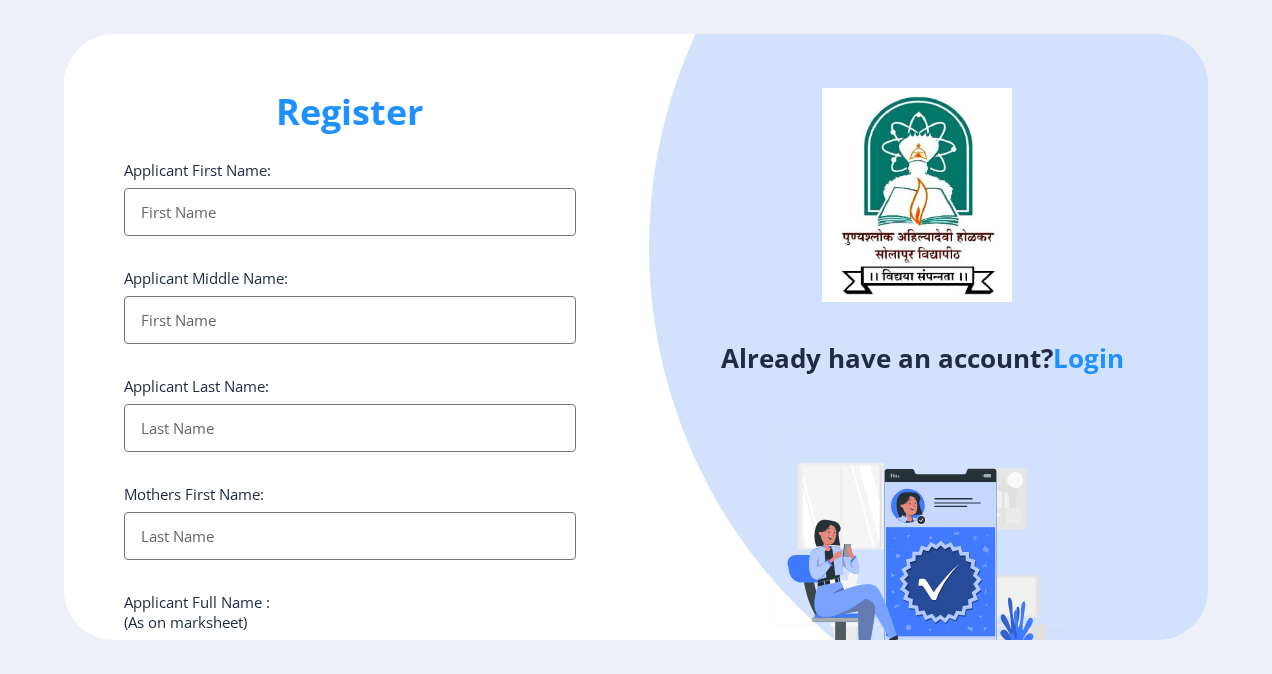 select 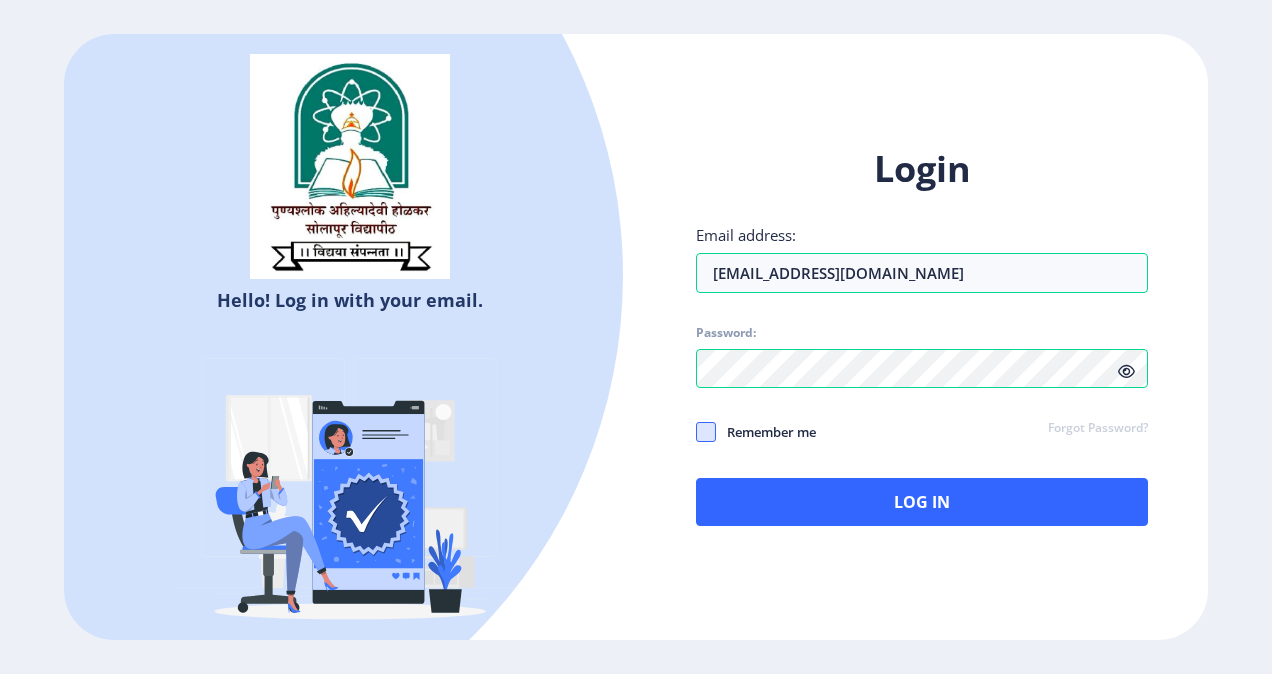 click 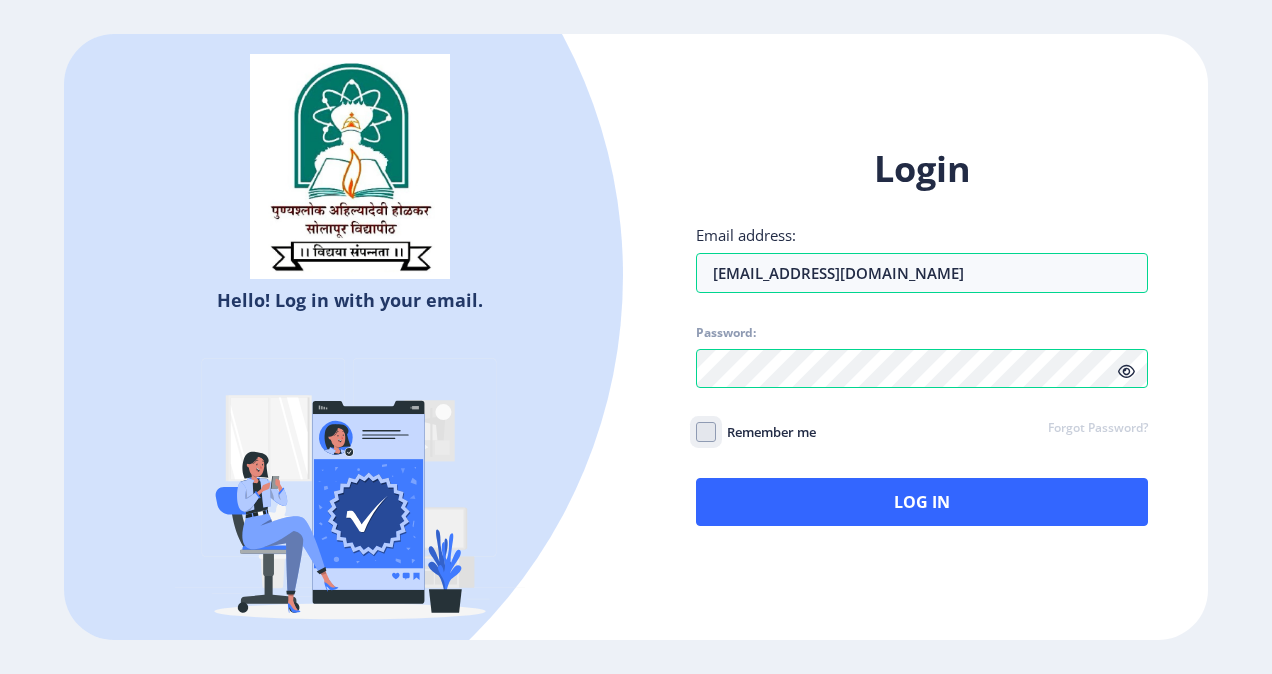click on "Remember me" 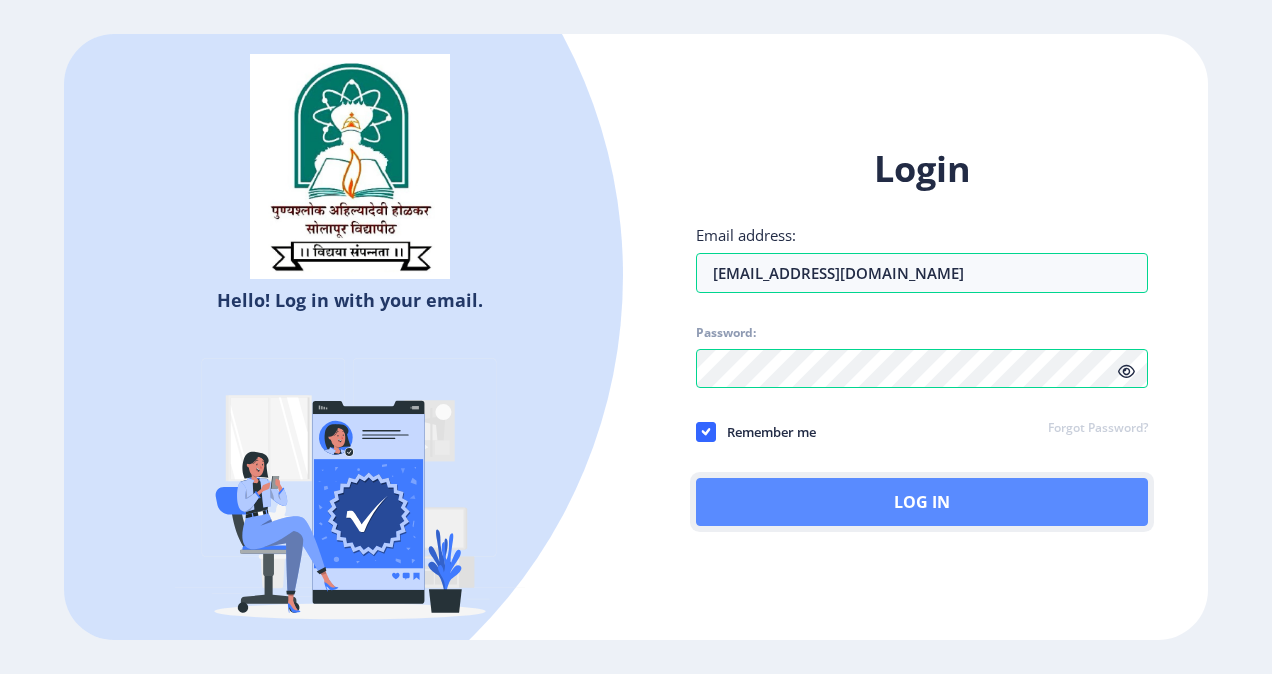 click on "Log In" 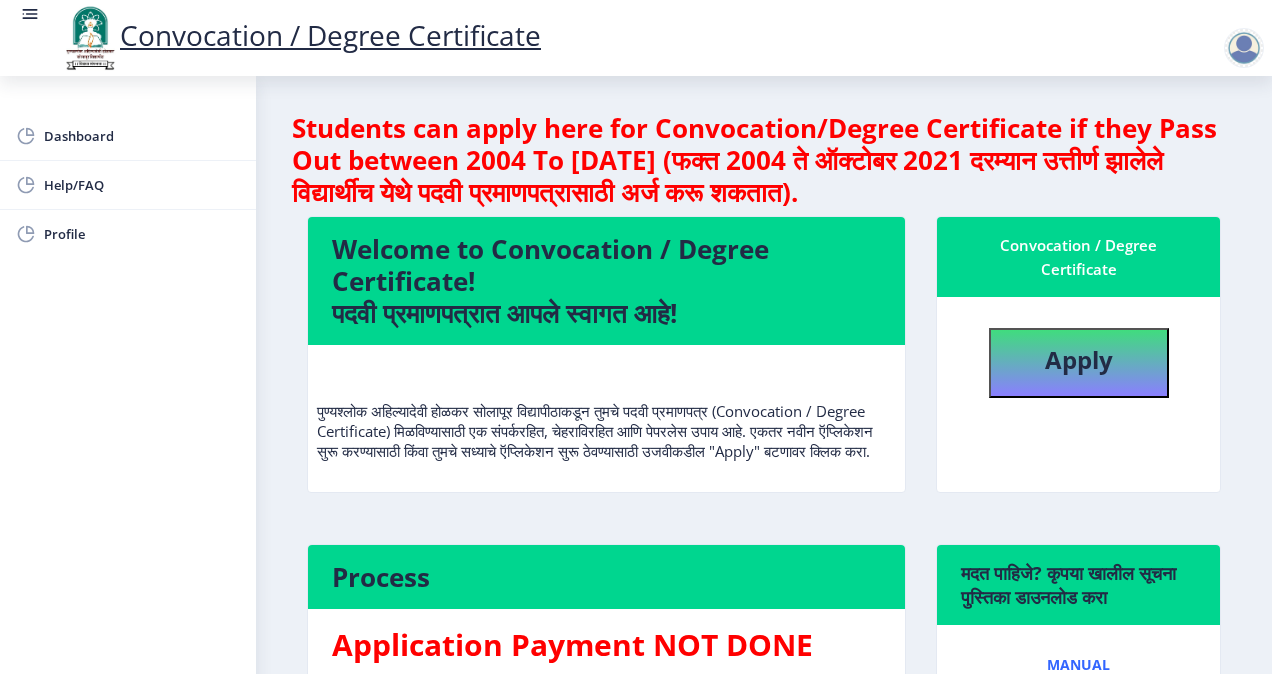 scroll, scrollTop: 2, scrollLeft: 0, axis: vertical 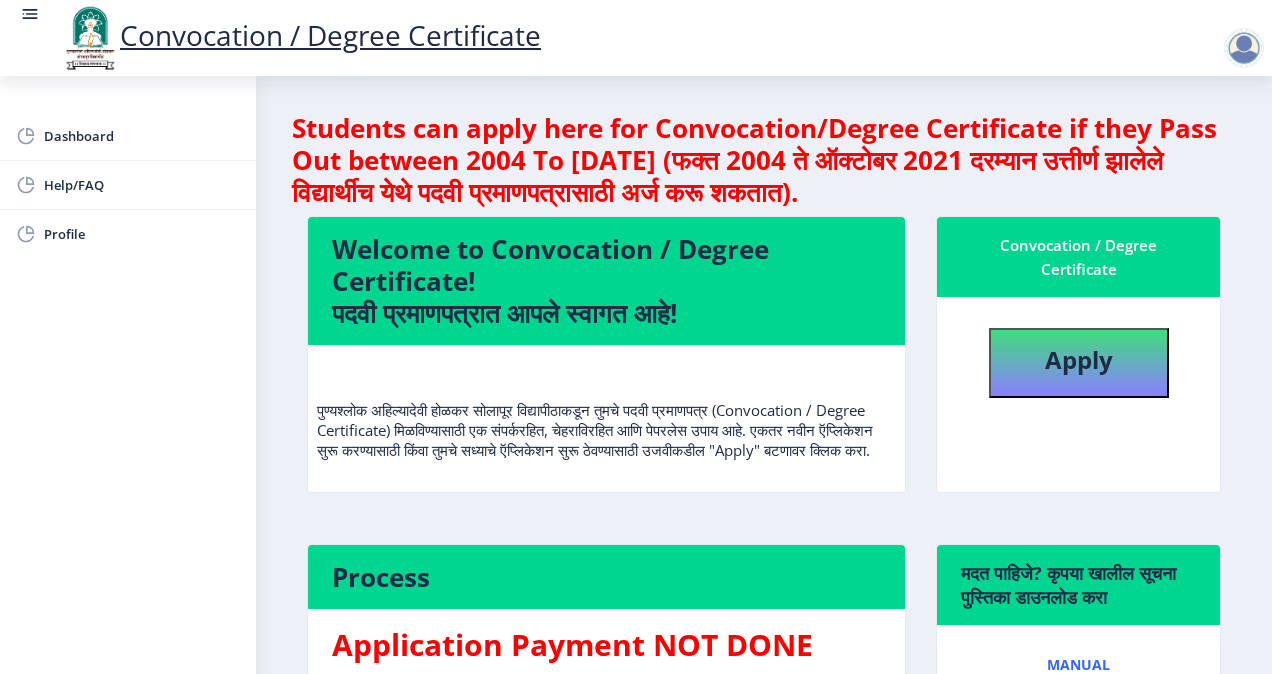 click on "Convocation / Degree Certificate   Apply" 